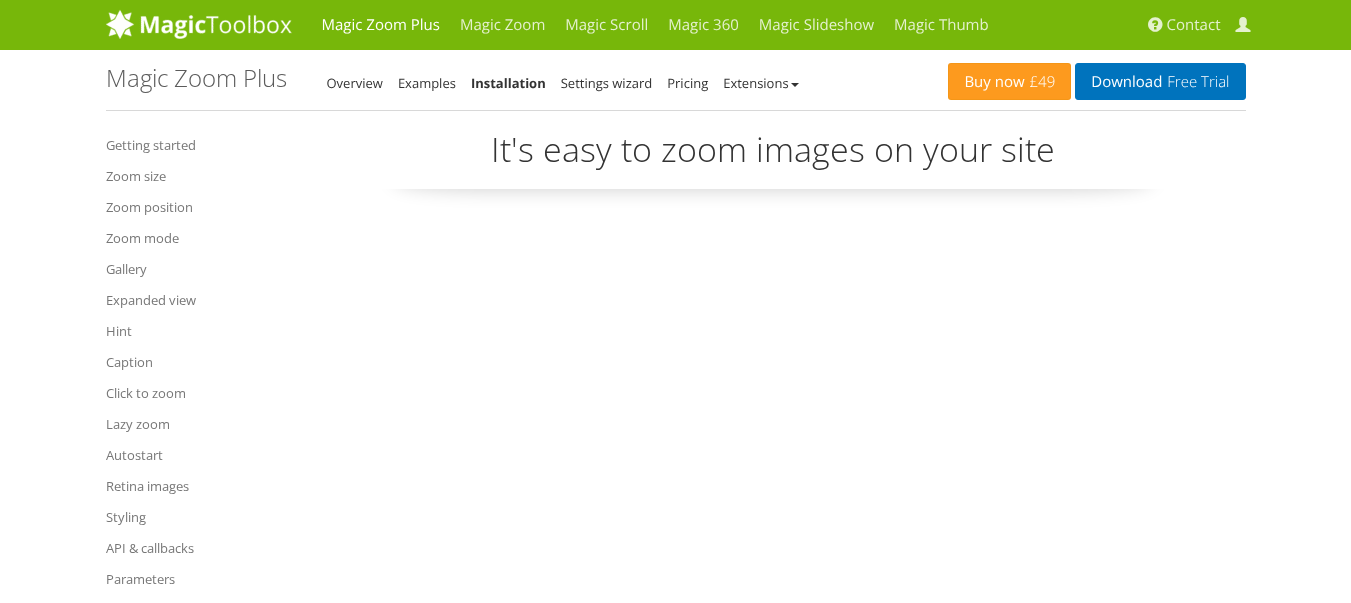 scroll, scrollTop: 0, scrollLeft: 0, axis: both 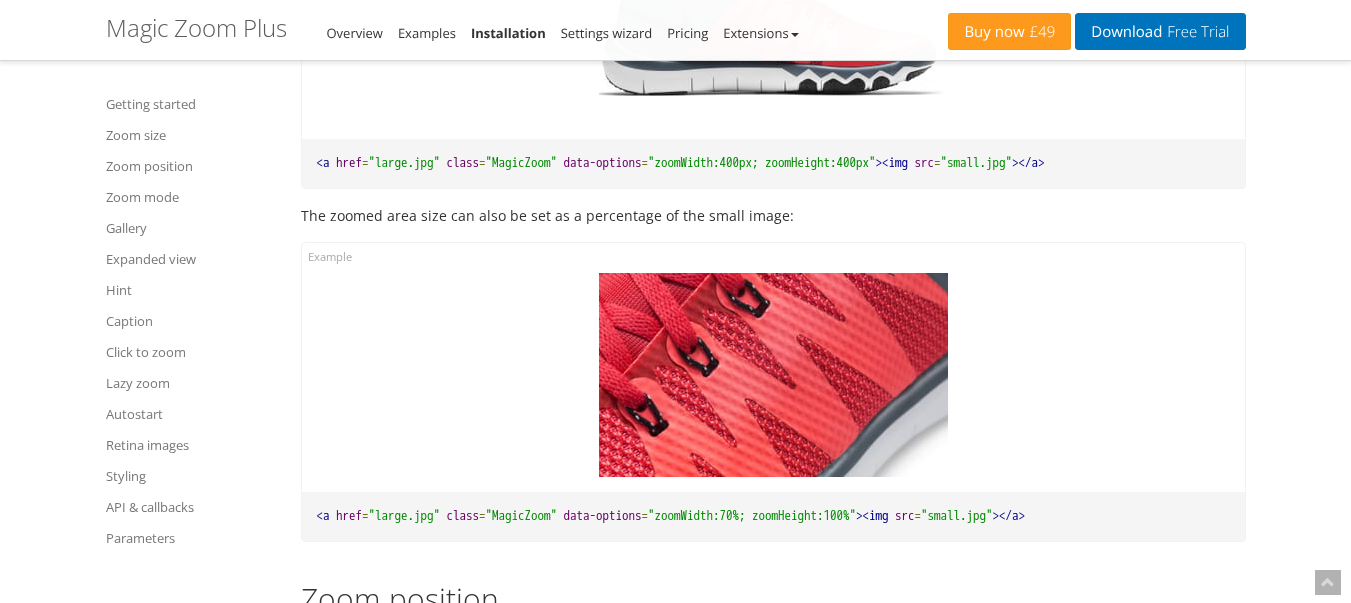 click on ""zoomWidth:400px; zoomHeight:400px"" at bounding box center (762, 162) 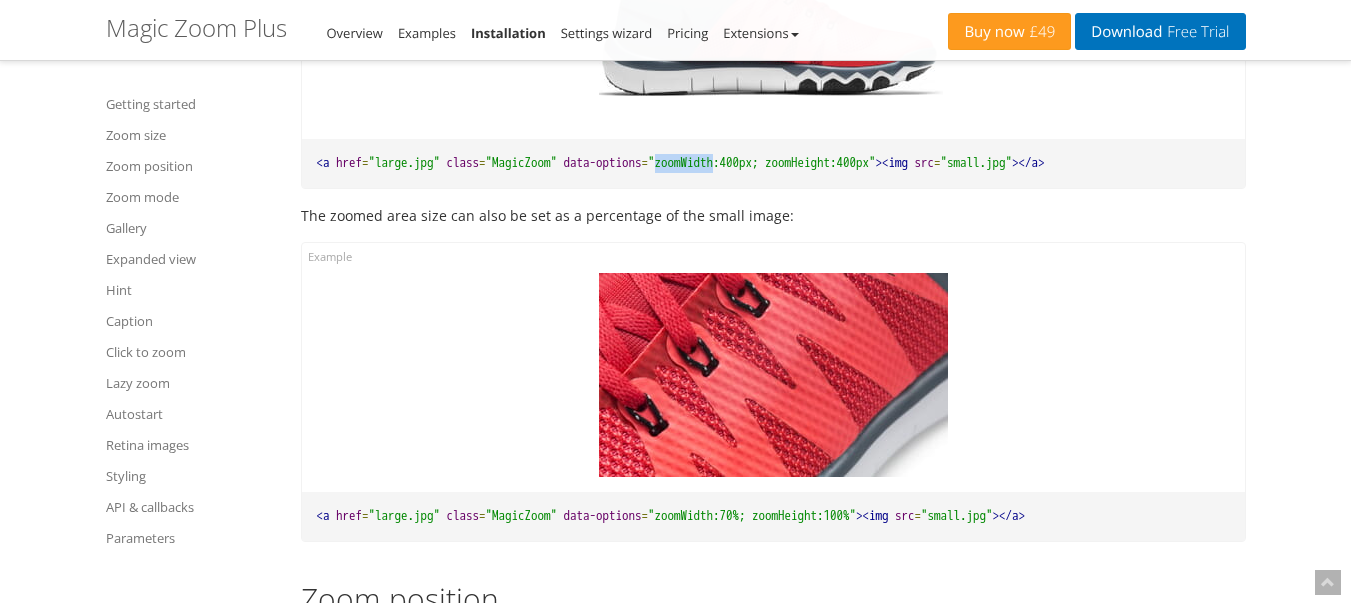 click on ""zoomWidth:400px; zoomHeight:400px"" at bounding box center (762, 162) 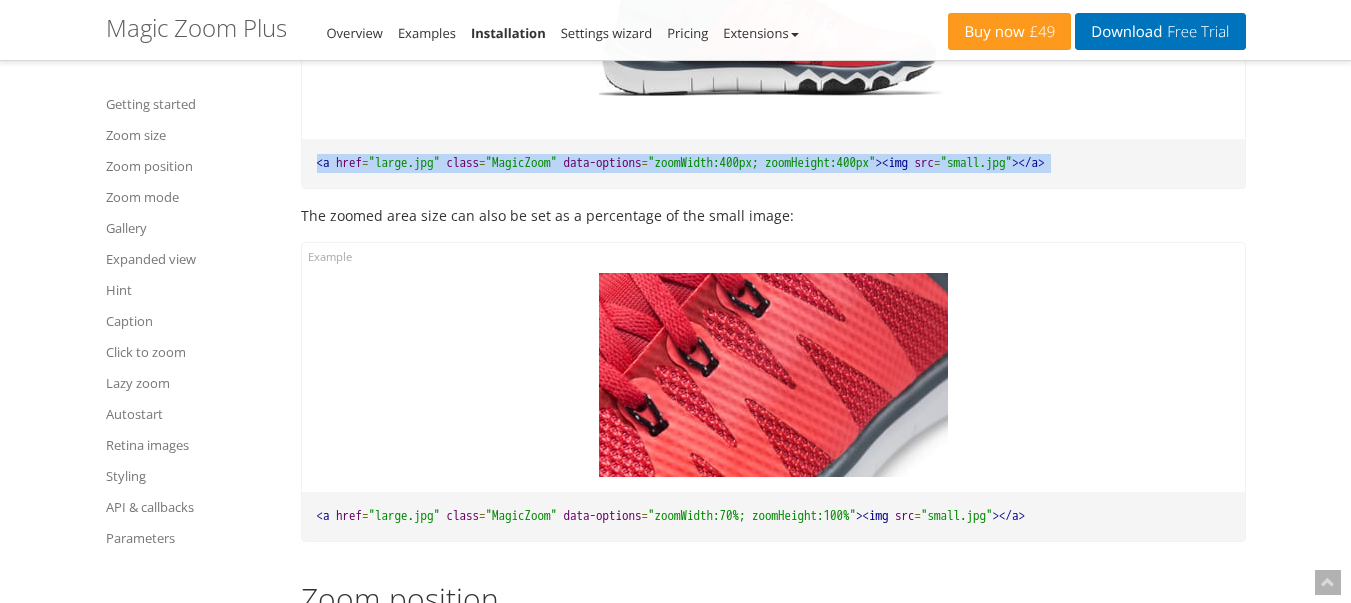 click on ""zoomWidth:400px; zoomHeight:400px"" at bounding box center (762, 162) 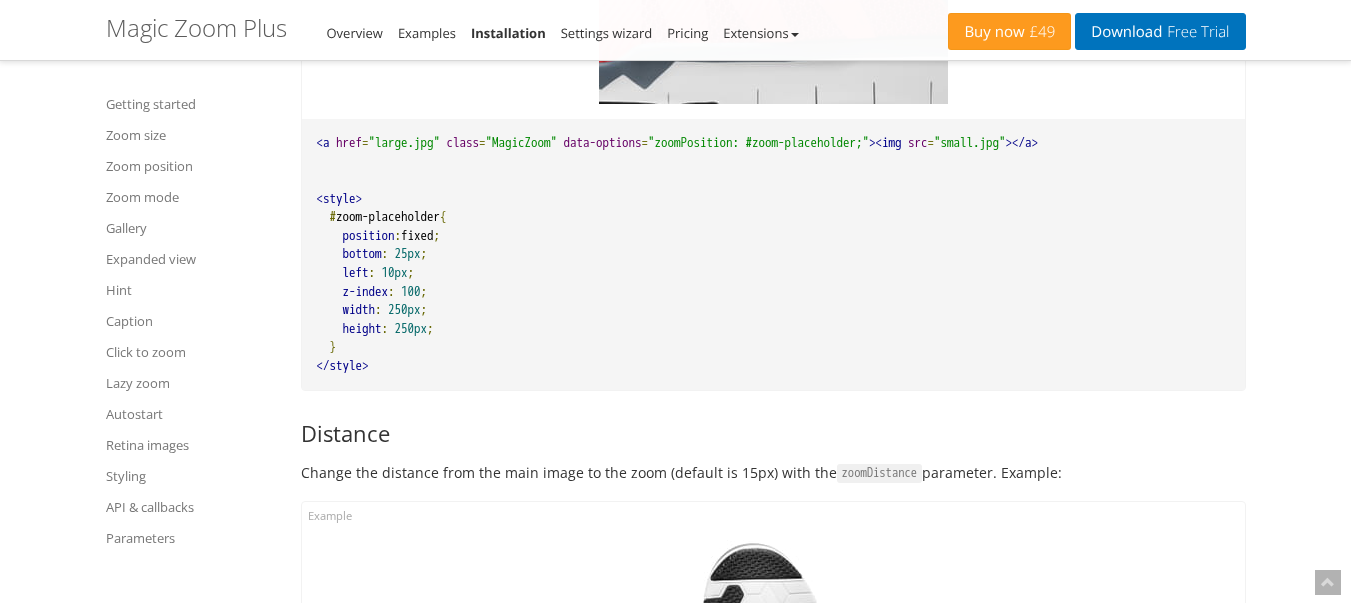 scroll, scrollTop: 4483, scrollLeft: 0, axis: vertical 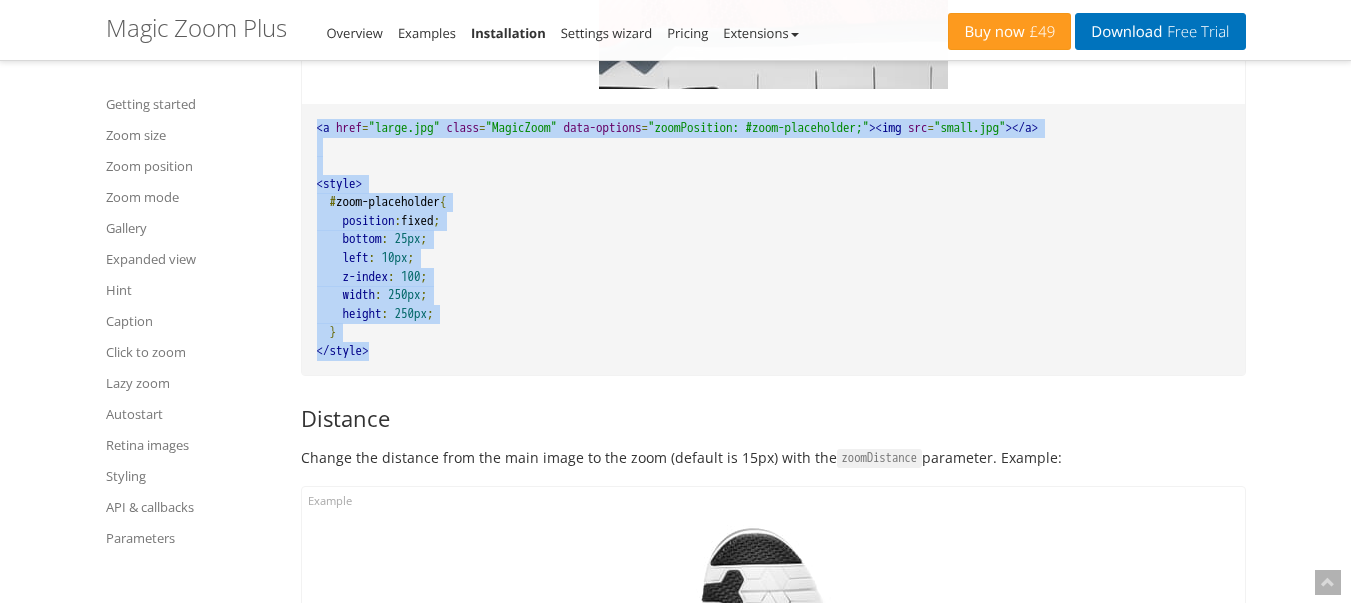 drag, startPoint x: 401, startPoint y: 338, endPoint x: 301, endPoint y: 114, distance: 245.30797 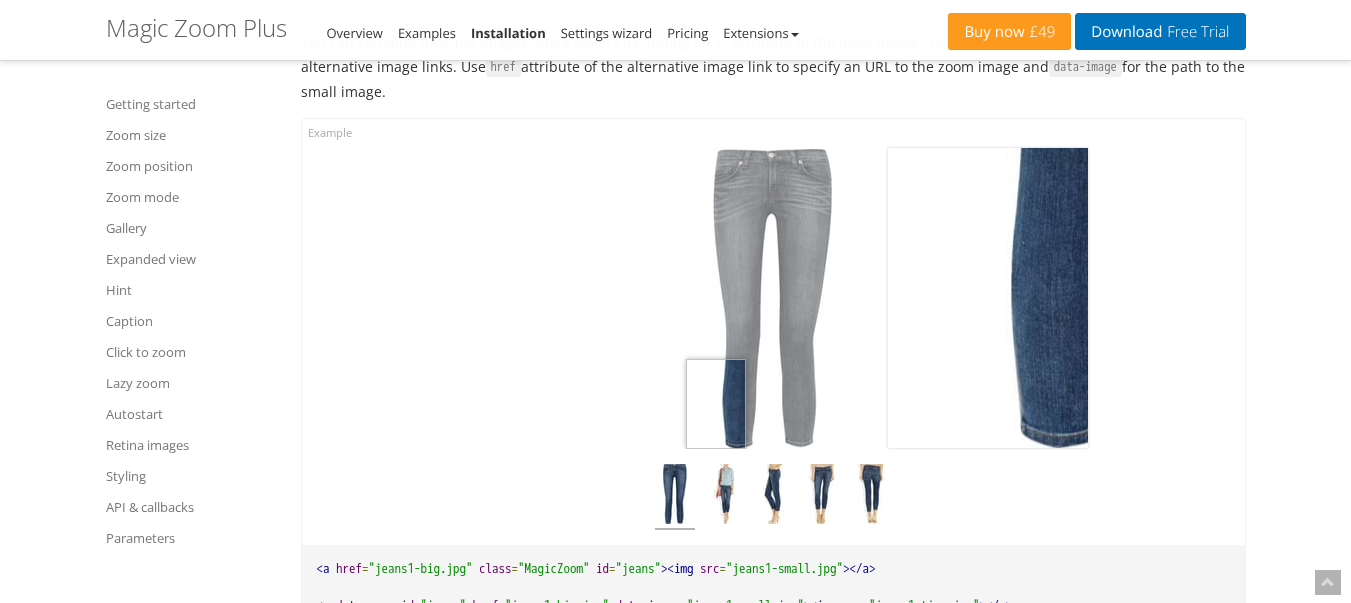 scroll, scrollTop: 7843, scrollLeft: 0, axis: vertical 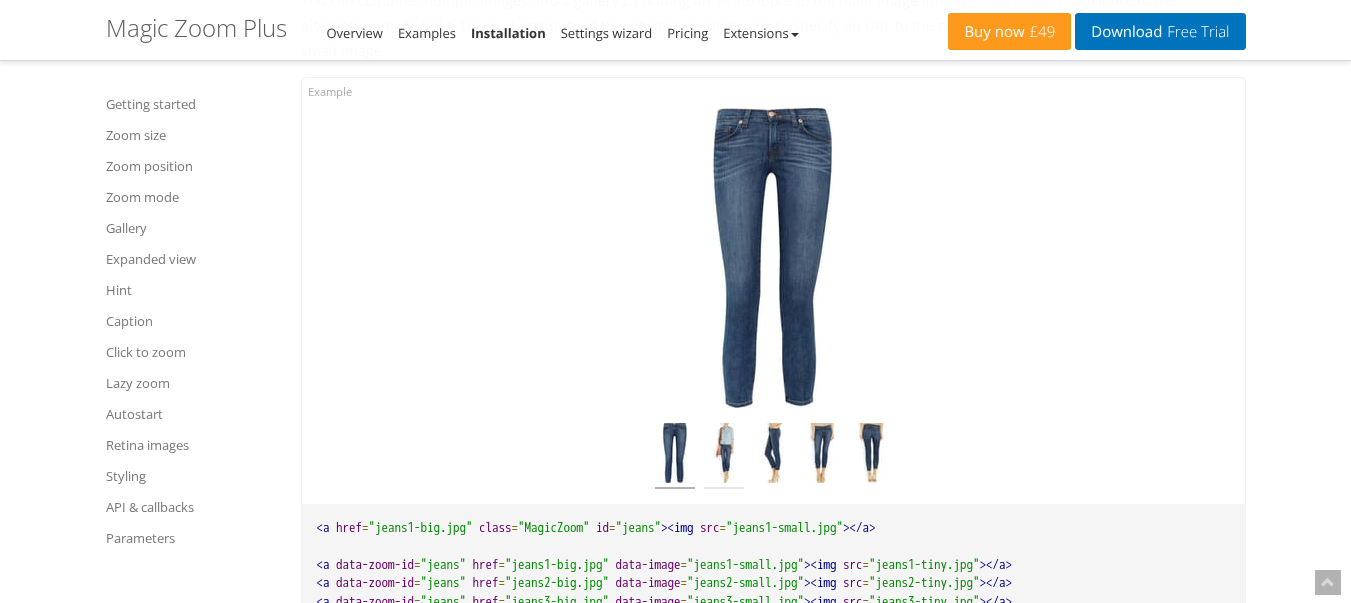 click at bounding box center (724, 456) 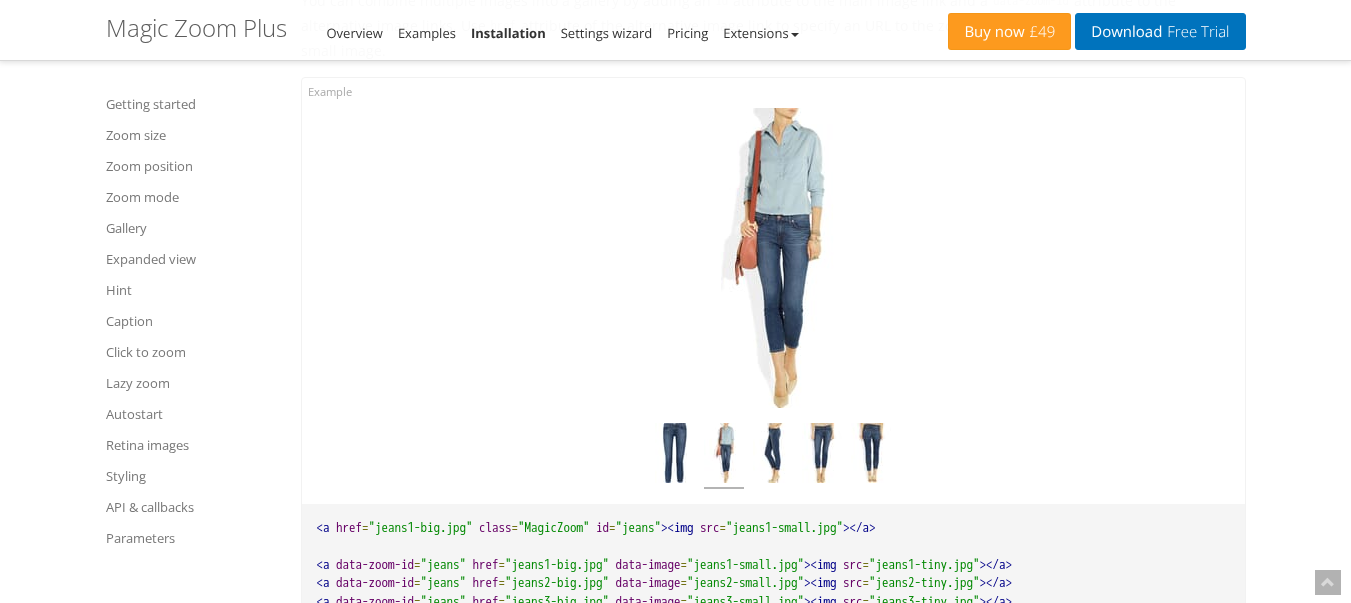 scroll, scrollTop: 7963, scrollLeft: 0, axis: vertical 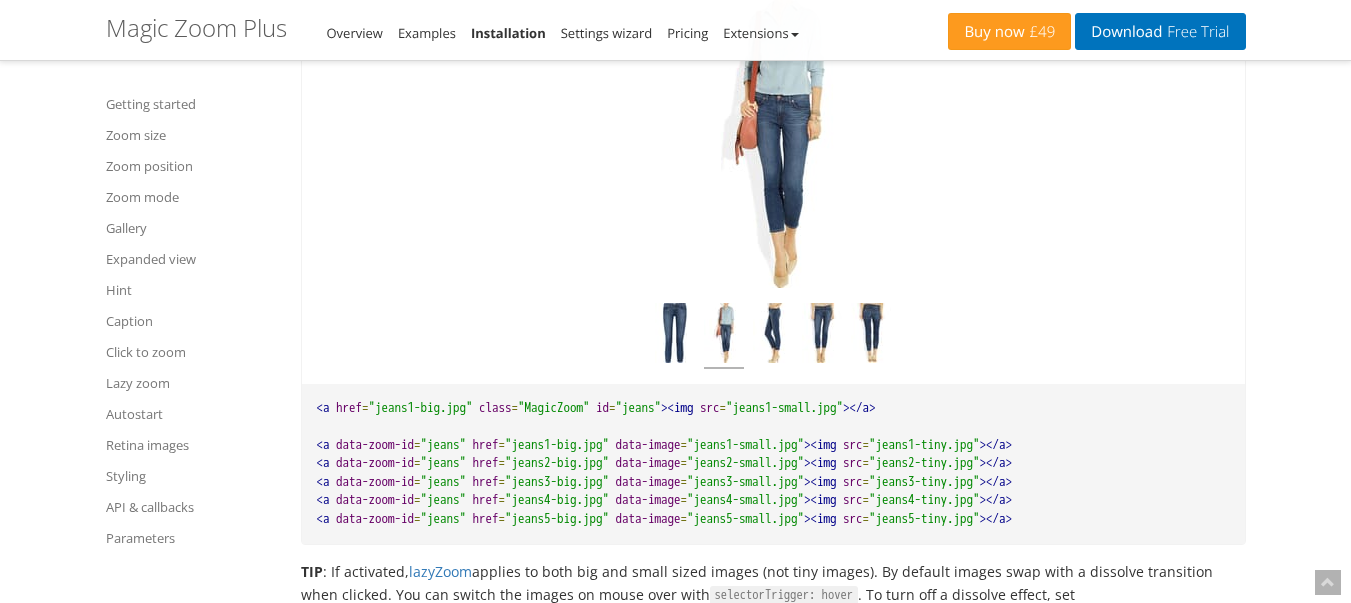 click on "<a   href = "jeans1-big.jpg"   class = "MagicZoom"   id = "jeans" ><img   src = "jeans1-small.jpg" ></a> <a   data-zoom-id = "jeans"   href = "jeans1-big.jpg"   data-image = "jeans1-small.jpg" ><img   src = "jeans1-tiny.jpg" ></a> <a   data-zoom-id = "jeans"   href = "jeans2-big.jpg"   data-image = "jeans2-small.jpg" ><img   src = "jeans2-tiny.jpg" ></a> <a   data-zoom-id = "jeans"   href = "jeans3-big.jpg"   data-image = "jeans3-small.jpg" ><img   src = "jeans3-tiny.jpg" ></a> <a   data-zoom-id = "jeans"   href = "jeans4-big.jpg"   data-image = "jeans4-small.jpg" ><img   src = "jeans4-tiny.jpg" ></a> <a   data-zoom-id = "jeans"   href = "jeans5-big.jpg"   data-image = "jeans5-small.jpg" ><img   src = "jeans5-tiny.jpg" ></a>" at bounding box center (773, 464) 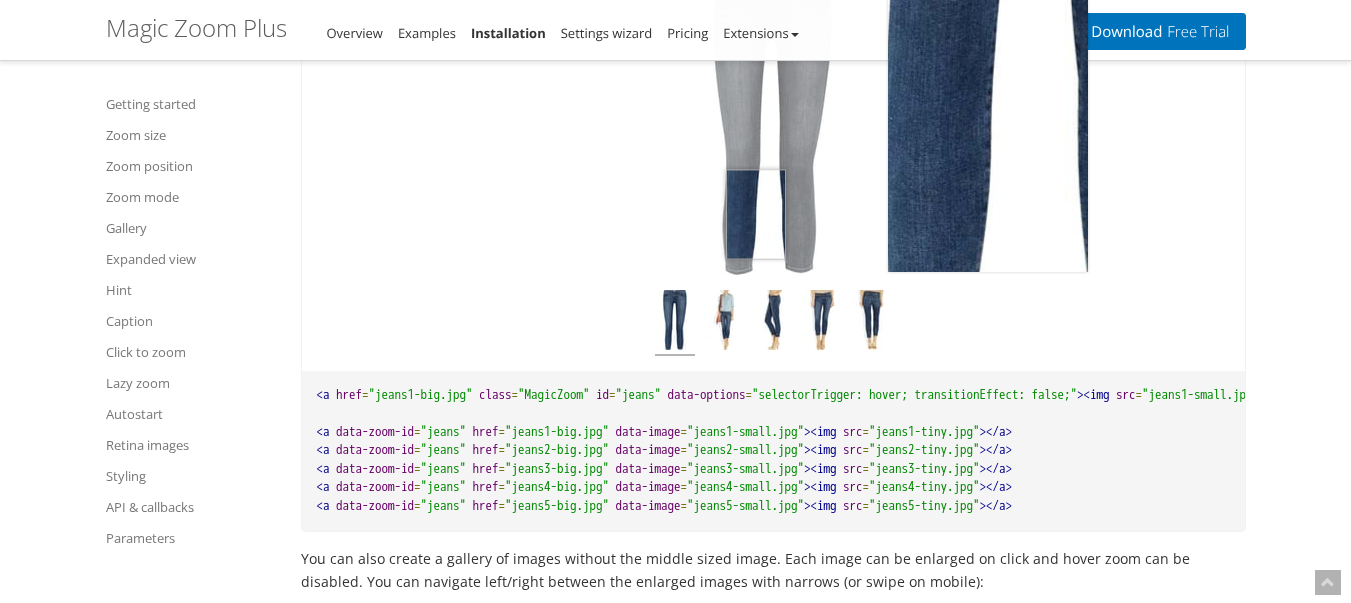 scroll, scrollTop: 8563, scrollLeft: 0, axis: vertical 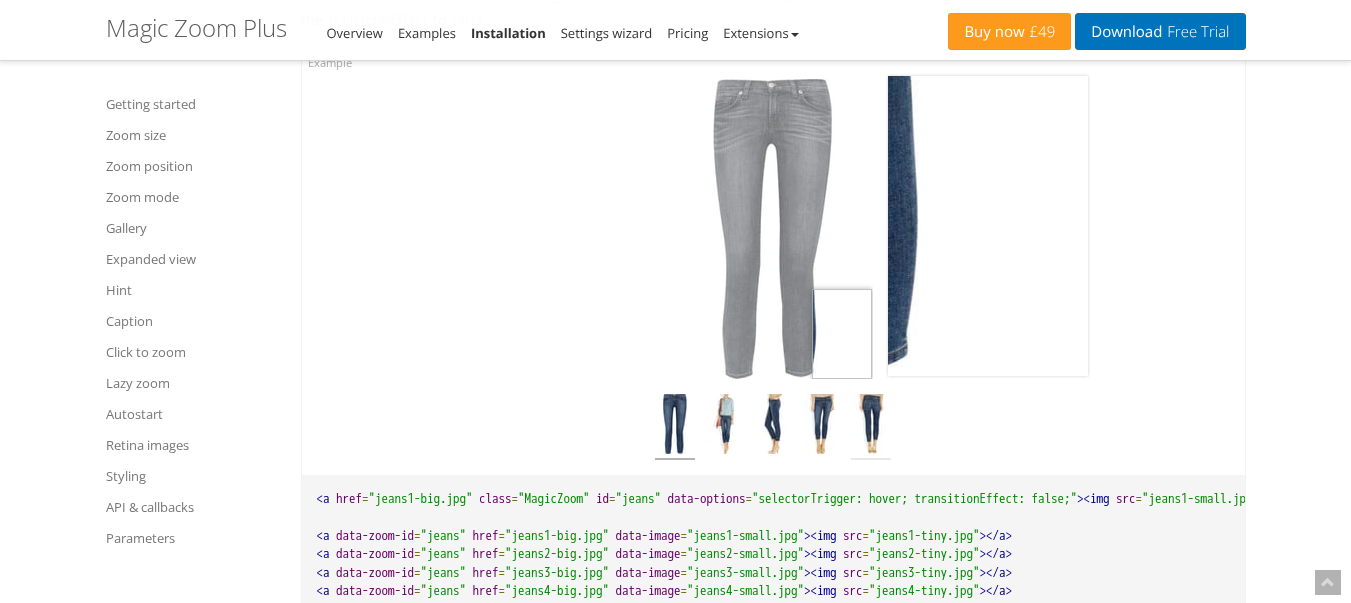 drag, startPoint x: 839, startPoint y: 362, endPoint x: 881, endPoint y: 414, distance: 66.8431 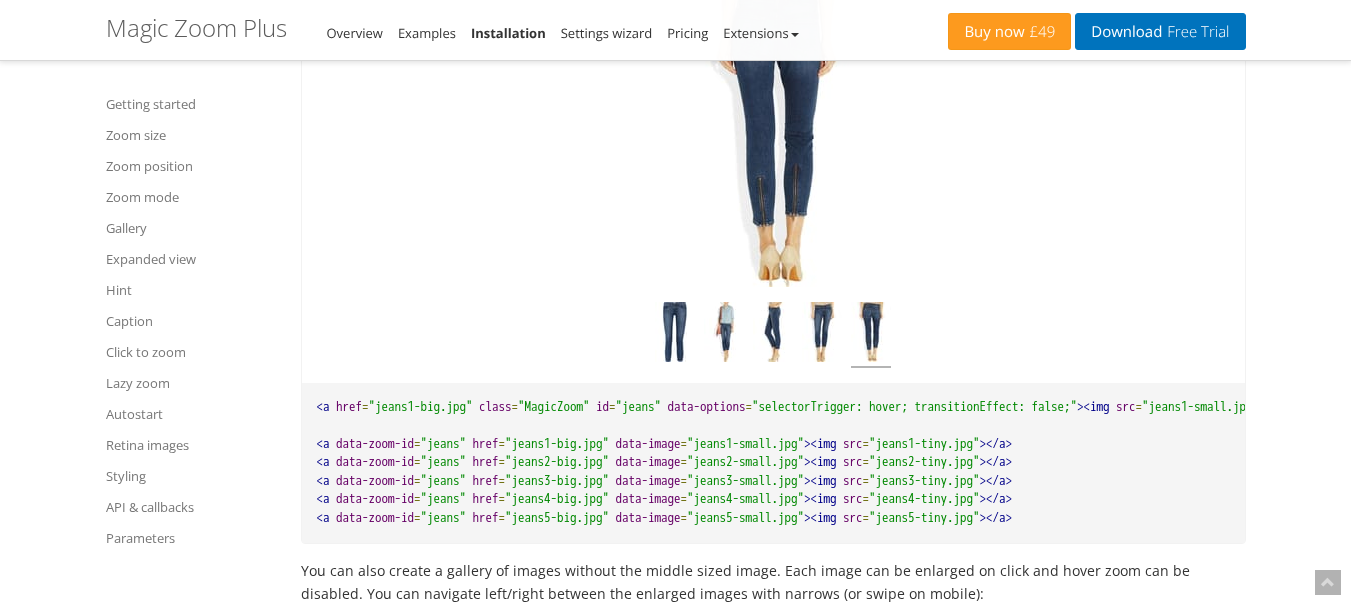 scroll, scrollTop: 8683, scrollLeft: 0, axis: vertical 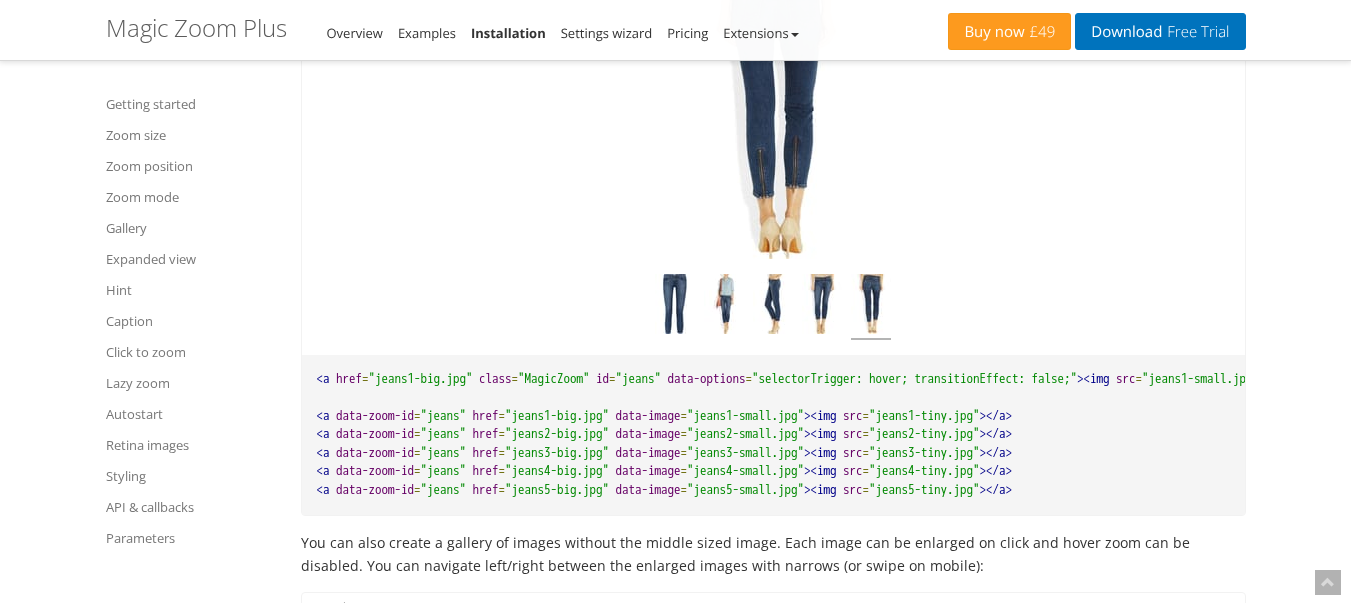 click on "<a   href = "jeans1-big.jpg"   class = "MagicZoom"   id = "jeans"   data-options = "selectorTrigger: hover; transitionEffect: false;" ><img   src = "jeans1-small.jpg" ></a> <a   data-zoom-id = "jeans"   href = "jeans1-big.jpg"   data-image = "jeans1-small.jpg" ><img   src = "jeans1-tiny.jpg" ></a> <a   data-zoom-id = "jeans"   href = "jeans2-big.jpg"   data-image = "jeans2-small.jpg" ><img   src = "jeans2-tiny.jpg" ></a> <a   data-zoom-id = "jeans"   href = "jeans3-big.jpg"   data-image = "jeans3-small.jpg" ><img   src = "jeans3-tiny.jpg" ></a> <a   data-zoom-id = "jeans"   href = "jeans4-big.jpg"   data-image = "jeans4-small.jpg" ><img   src = "jeans4-tiny.jpg" ></a> <a   data-zoom-id = "jeans"   href = "jeans5-big.jpg"   data-image = "jeans5-small.jpg" ><img   src = "jeans5-tiny.jpg" ></a>" at bounding box center (773, 435) 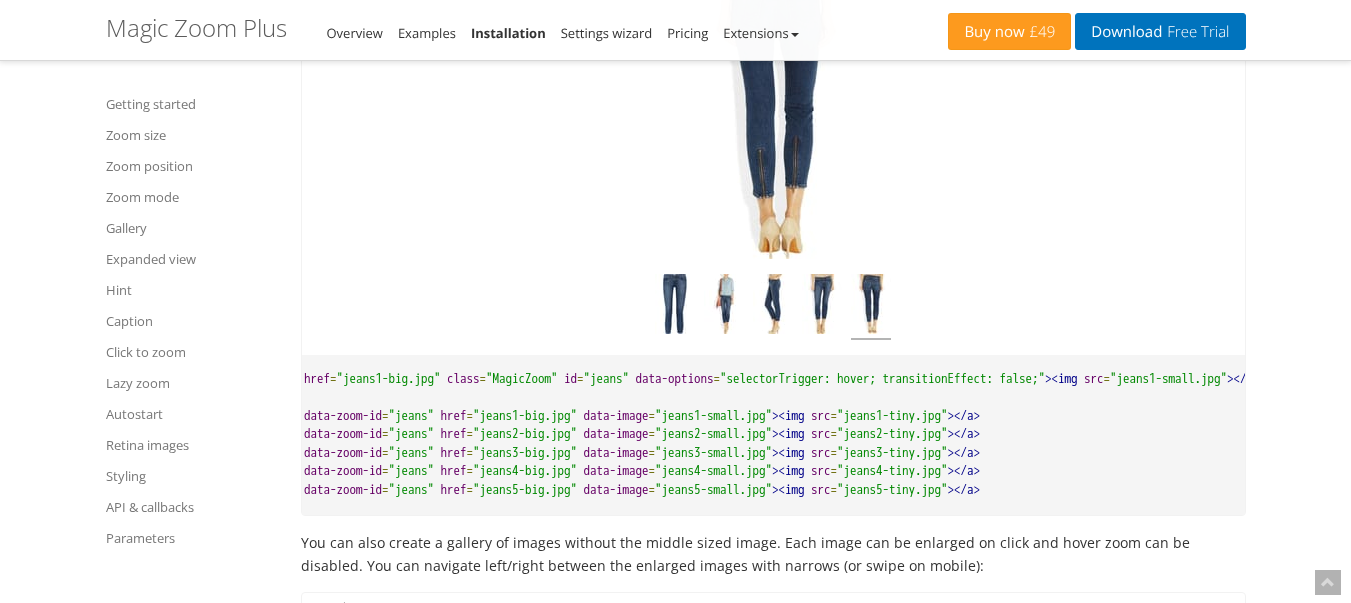 scroll, scrollTop: 0, scrollLeft: 0, axis: both 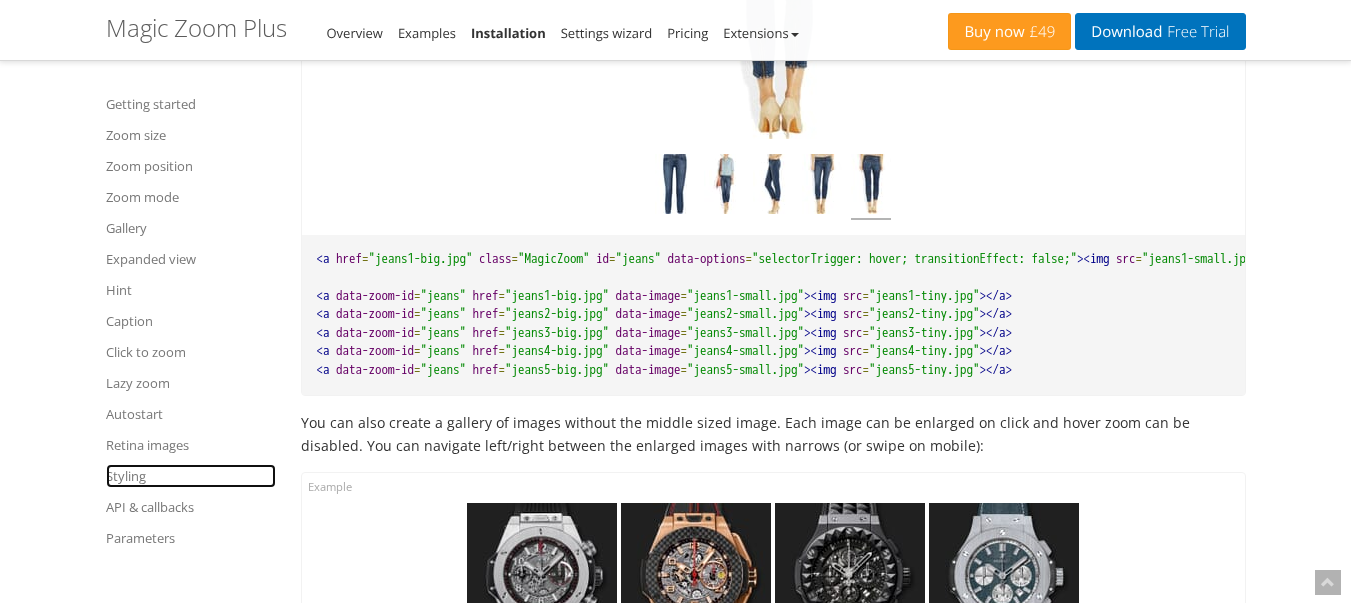 click on "Styling" at bounding box center [191, 476] 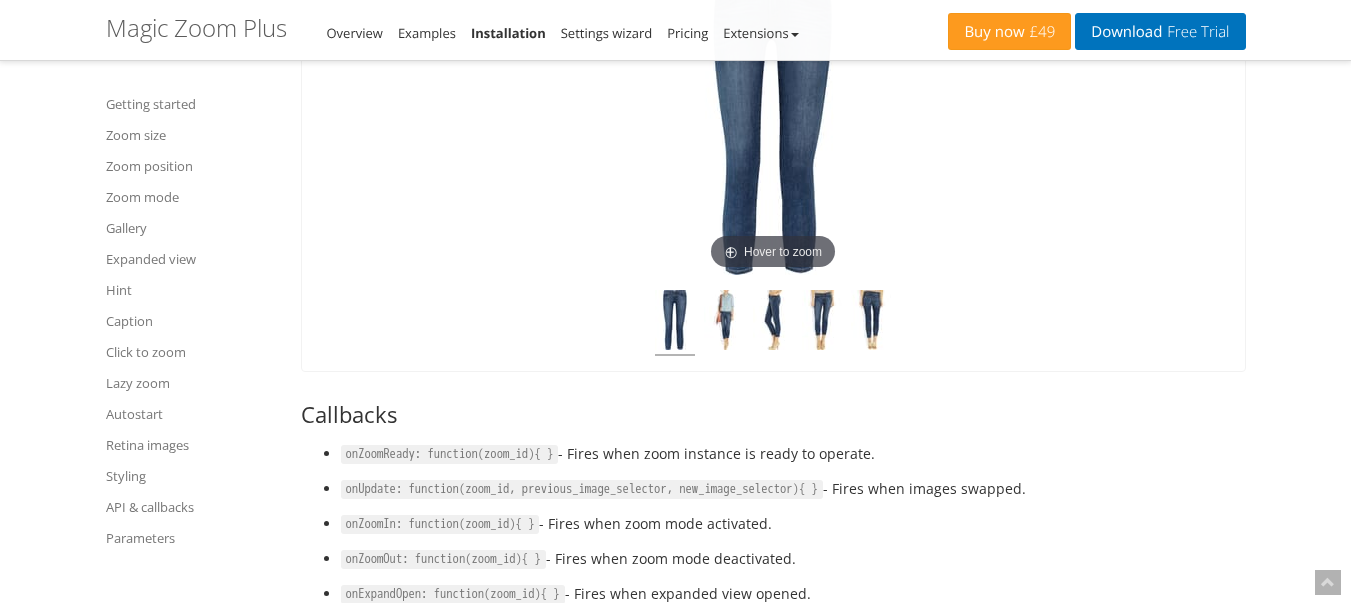 scroll, scrollTop: 21810, scrollLeft: 0, axis: vertical 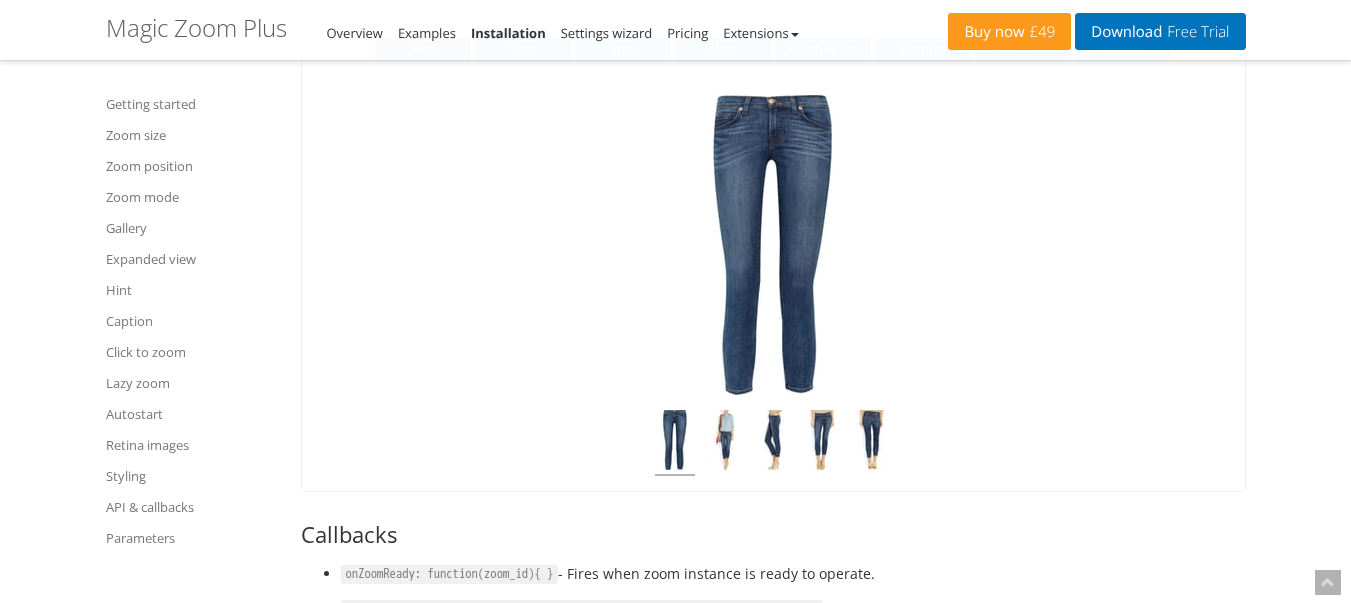 click on "Start" at bounding box center (423, 49) 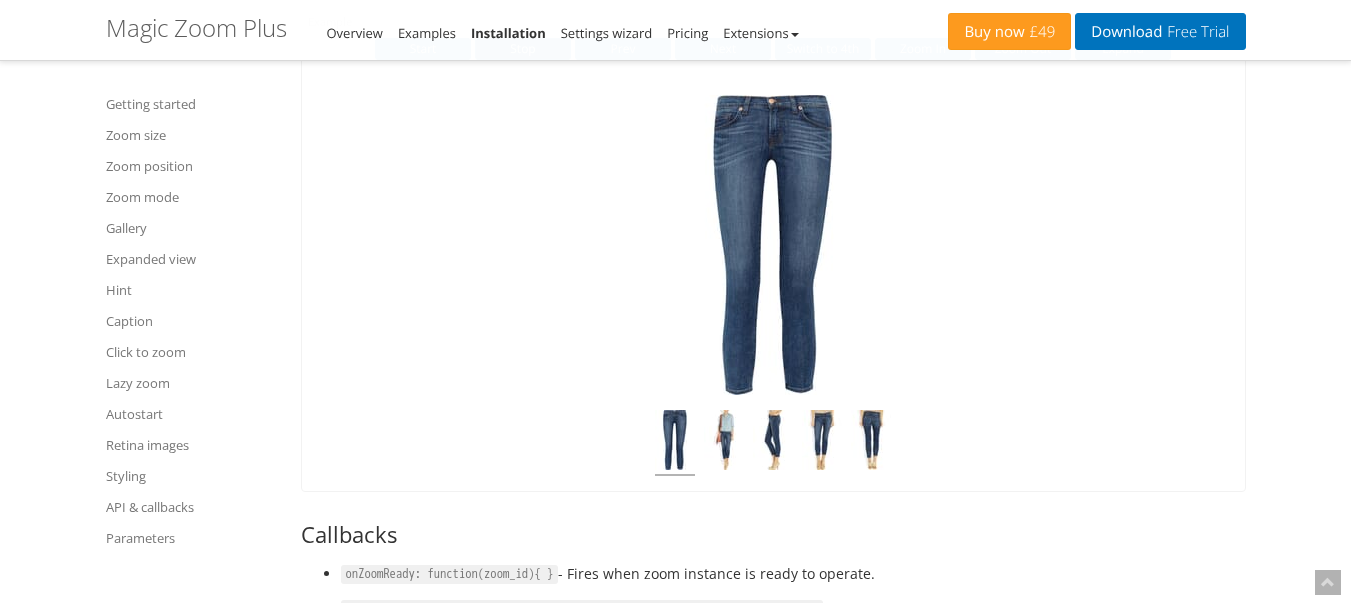 click on "Stop" at bounding box center [523, 49] 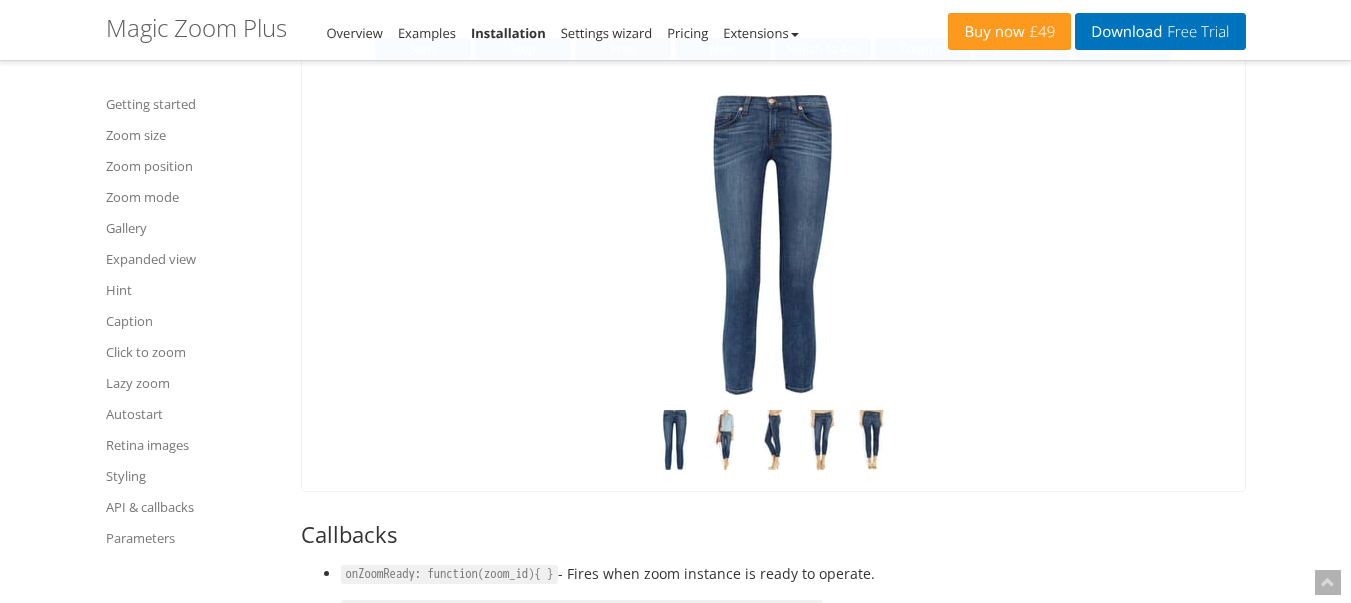 click on "Prev" at bounding box center [623, 49] 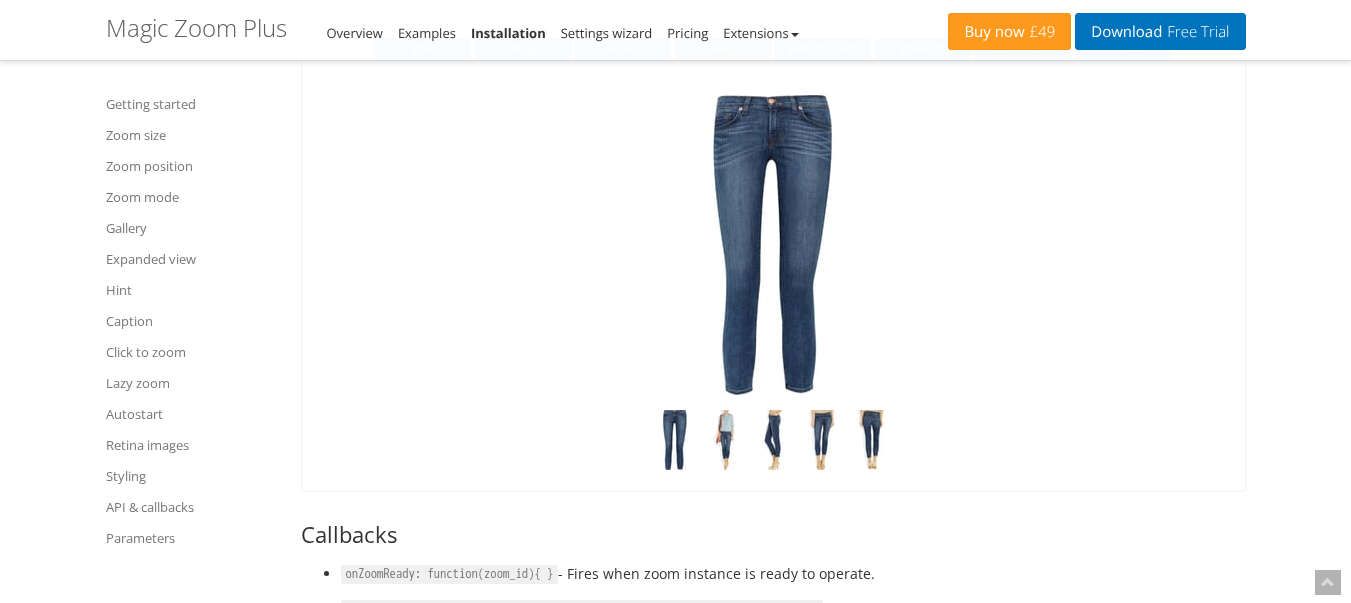 click on "Next" at bounding box center (723, 49) 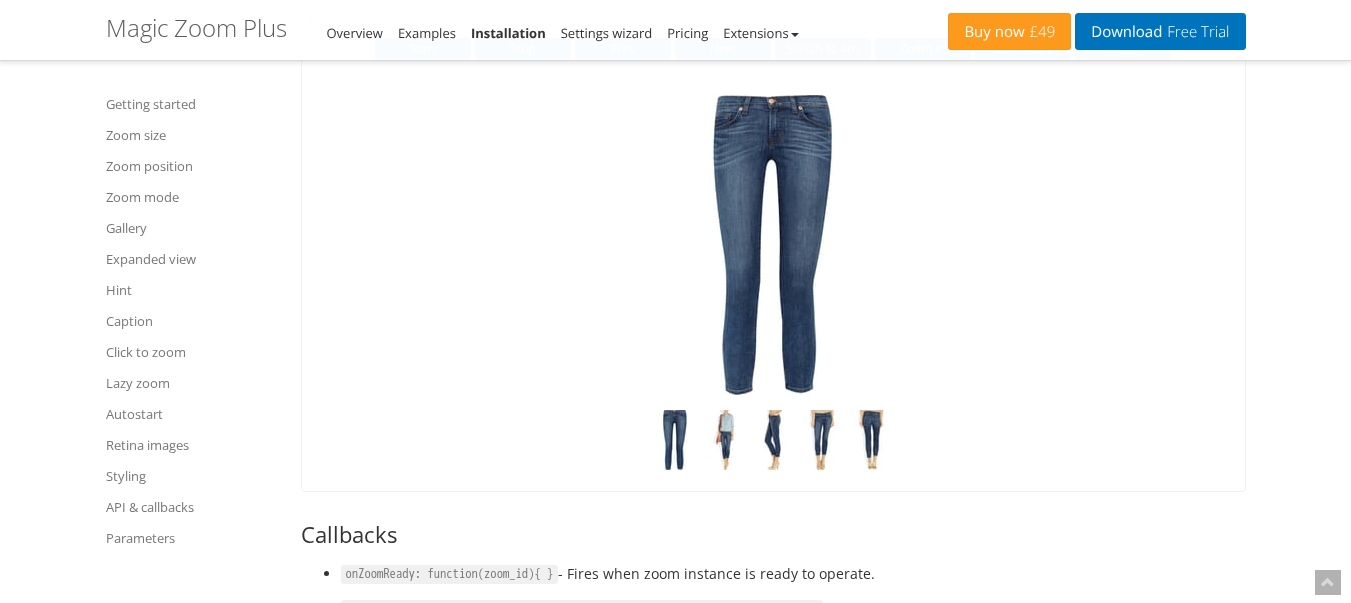 click on "Switch to 4th" at bounding box center [823, 49] 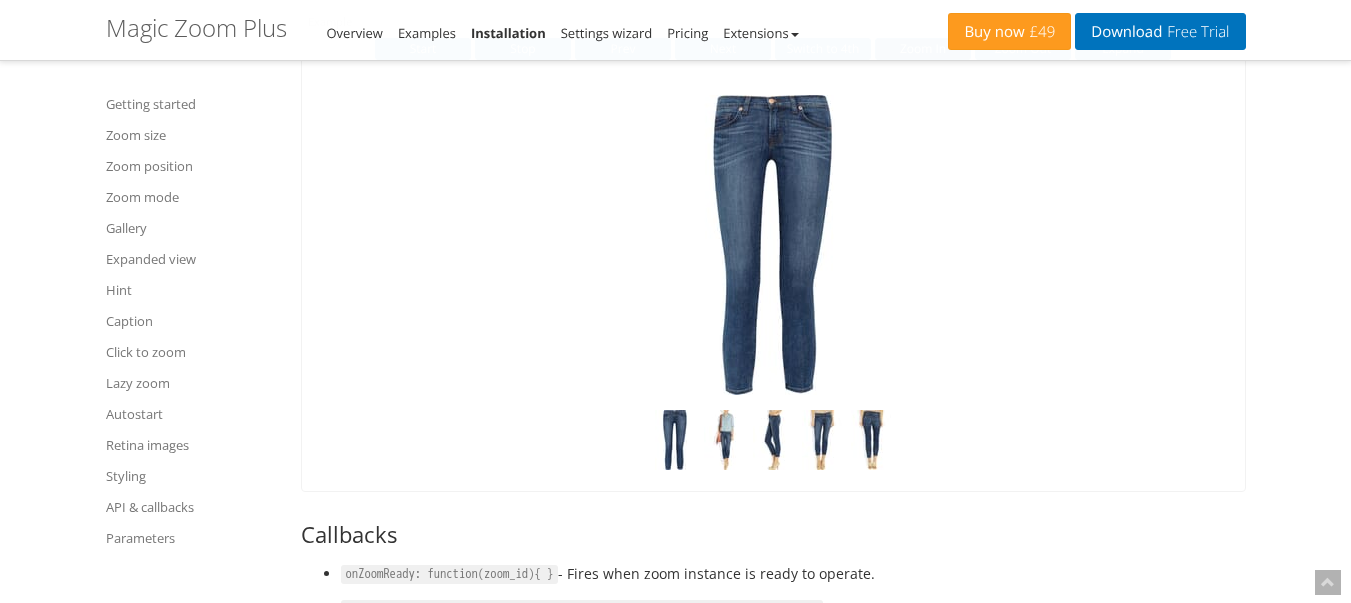 click on "Zoom In" at bounding box center [923, 49] 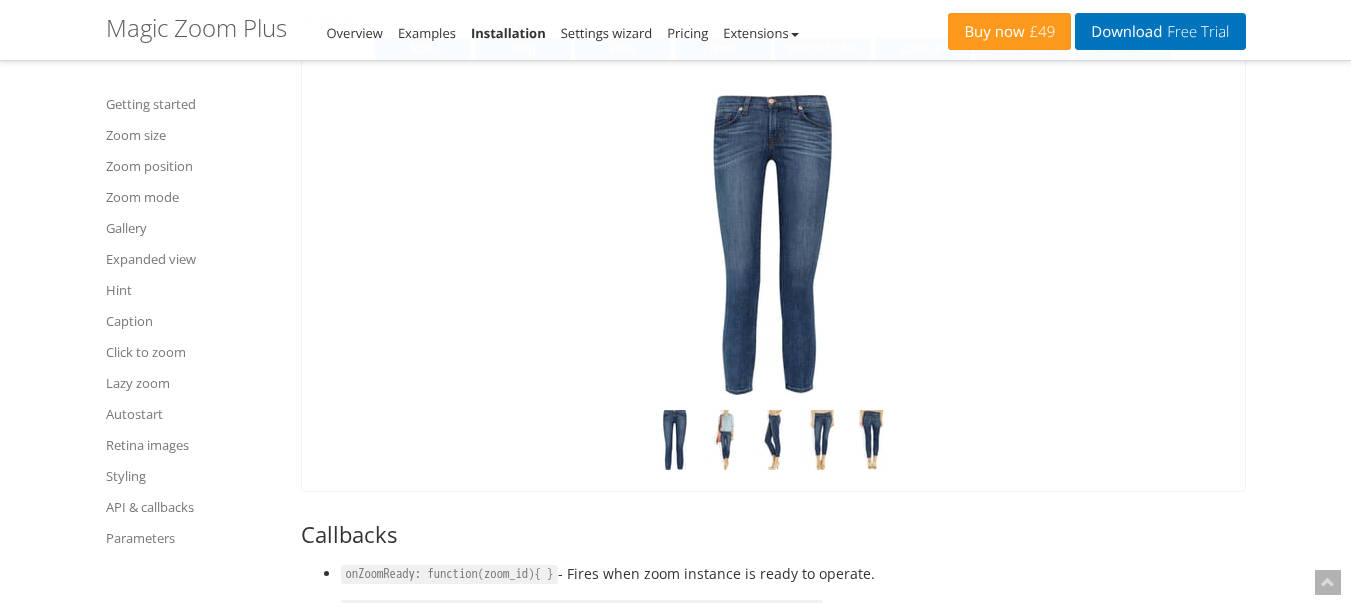 click on "Zoom Out" at bounding box center [1023, 49] 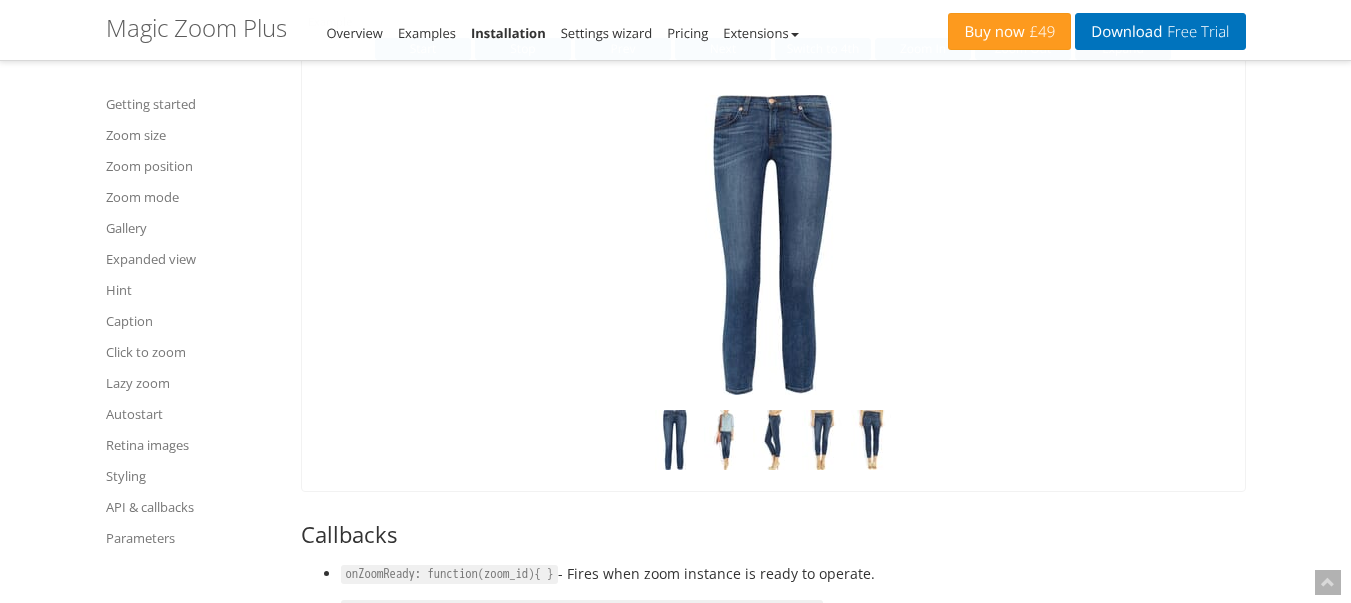 click on "Expand" at bounding box center [1123, 49] 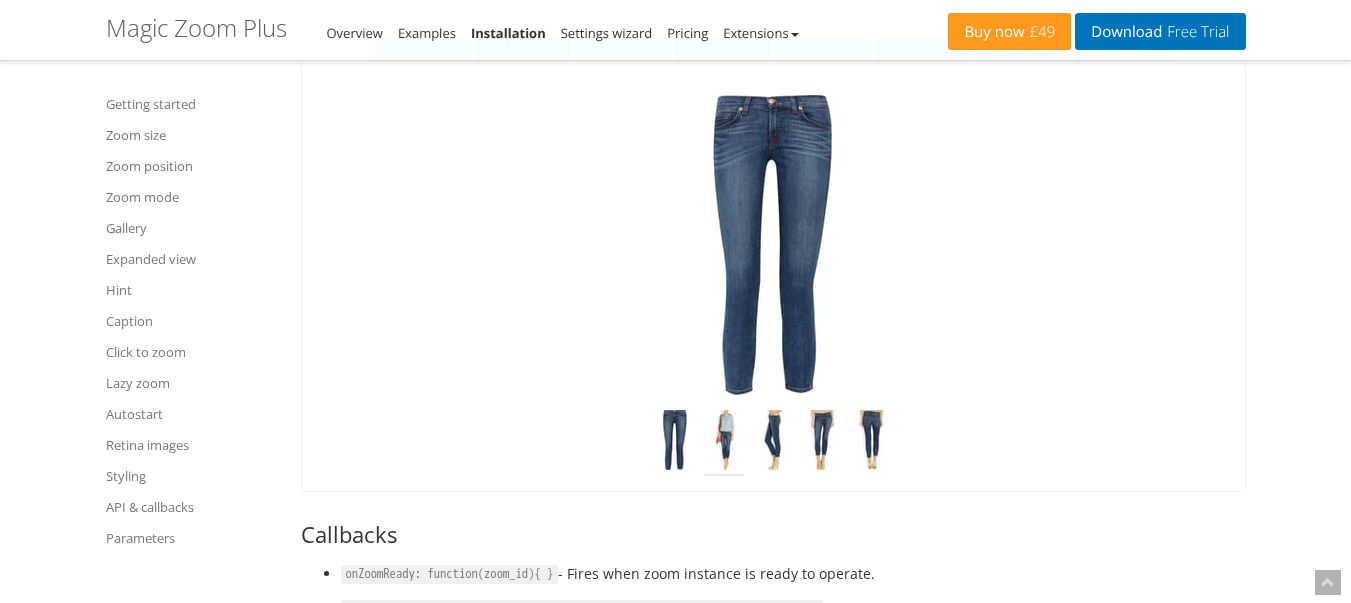 click at bounding box center (724, 443) 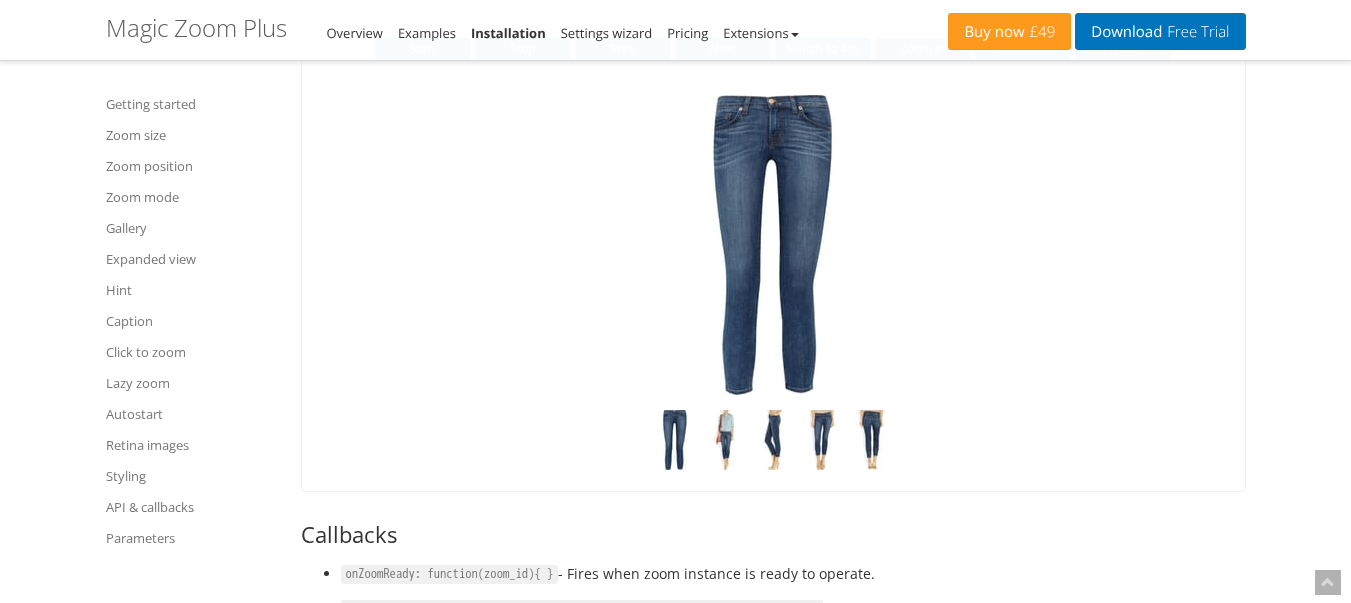 click on "Zoom In" at bounding box center (923, 49) 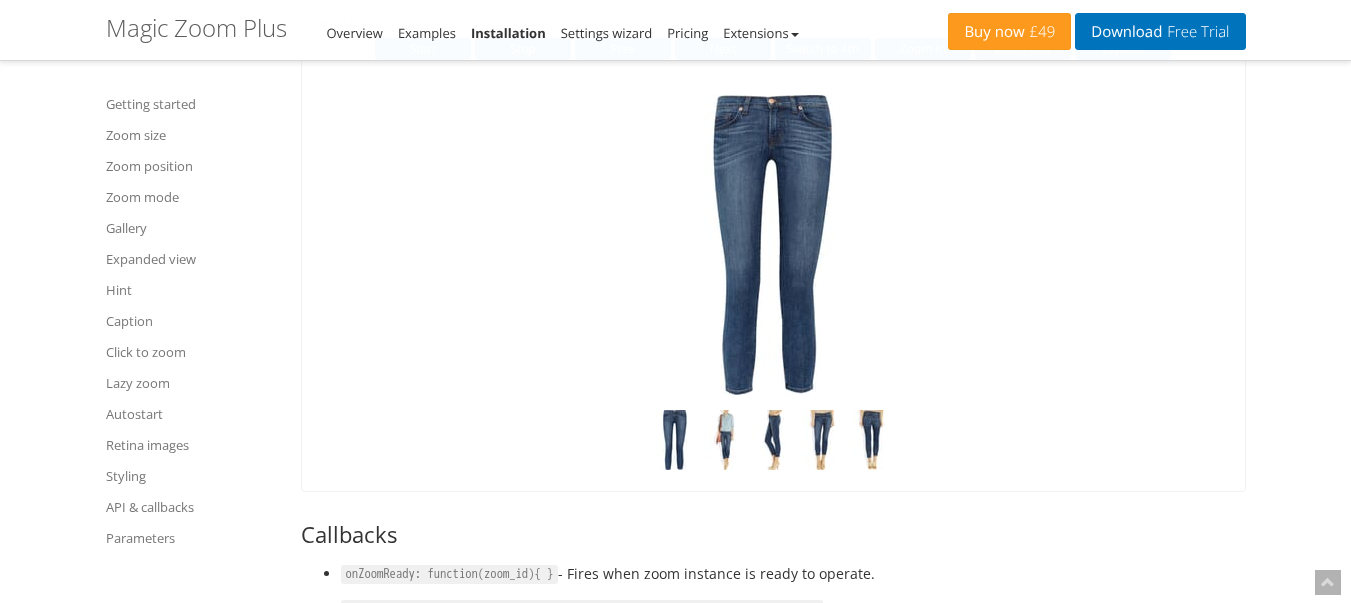 click on "Zoom Out" at bounding box center [1023, 49] 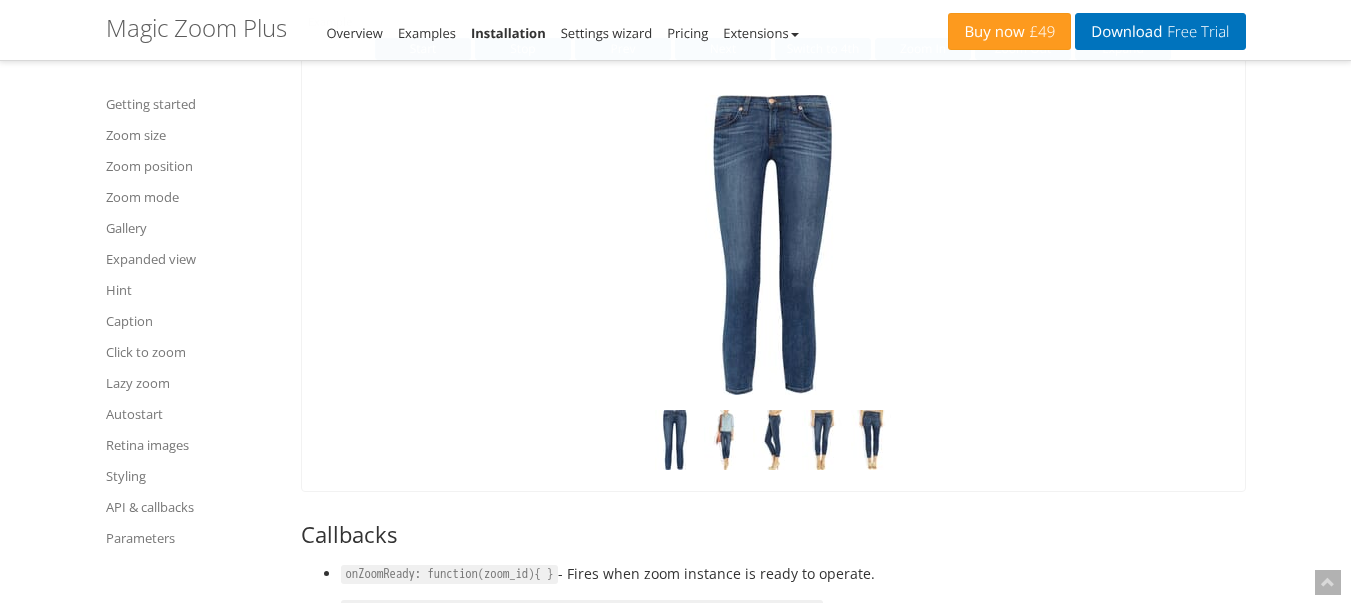 click on "Start" at bounding box center [423, 49] 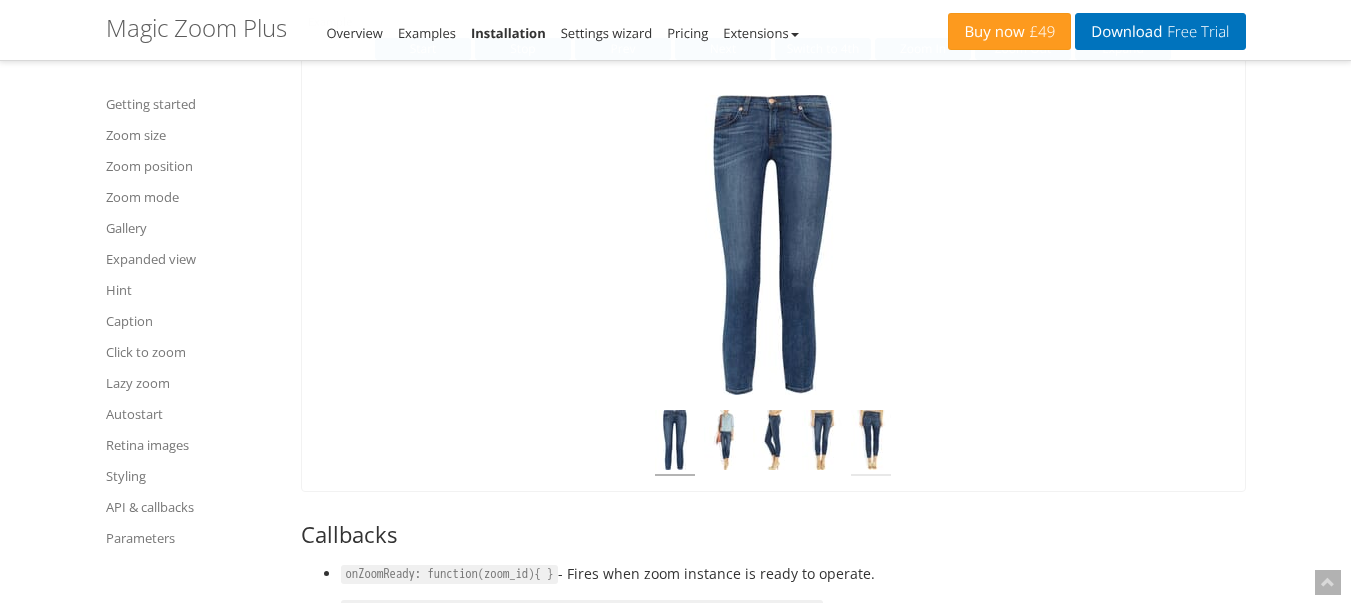 click at bounding box center (871, 443) 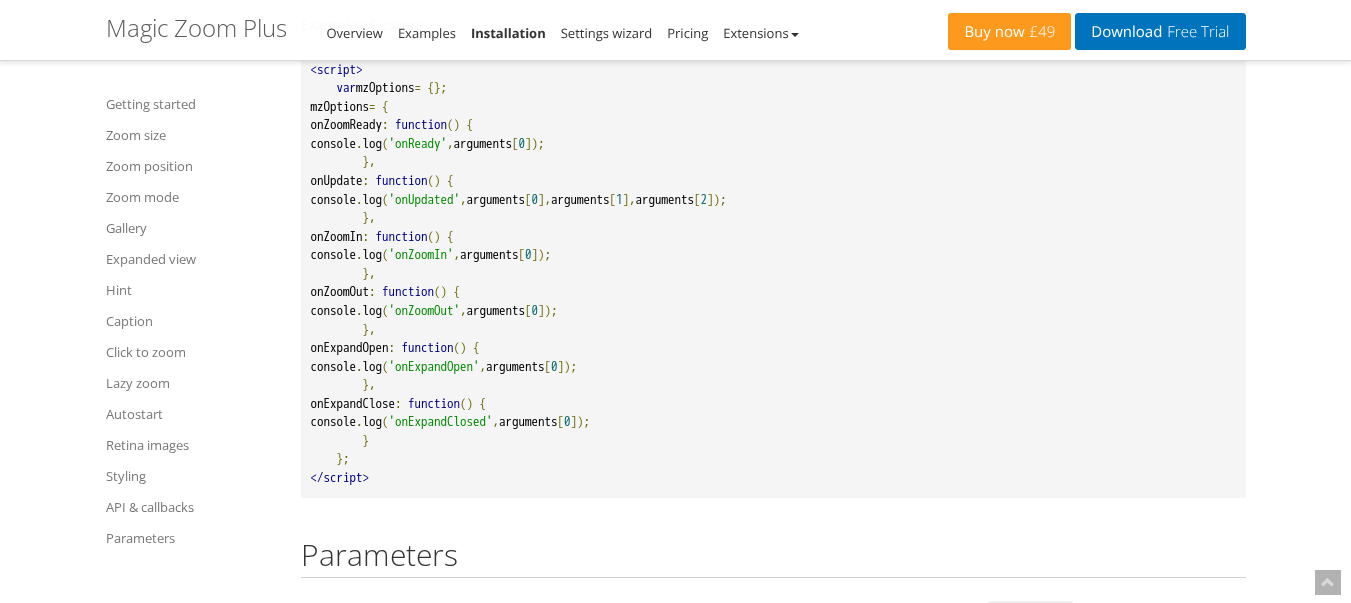 scroll, scrollTop: 22572, scrollLeft: 0, axis: vertical 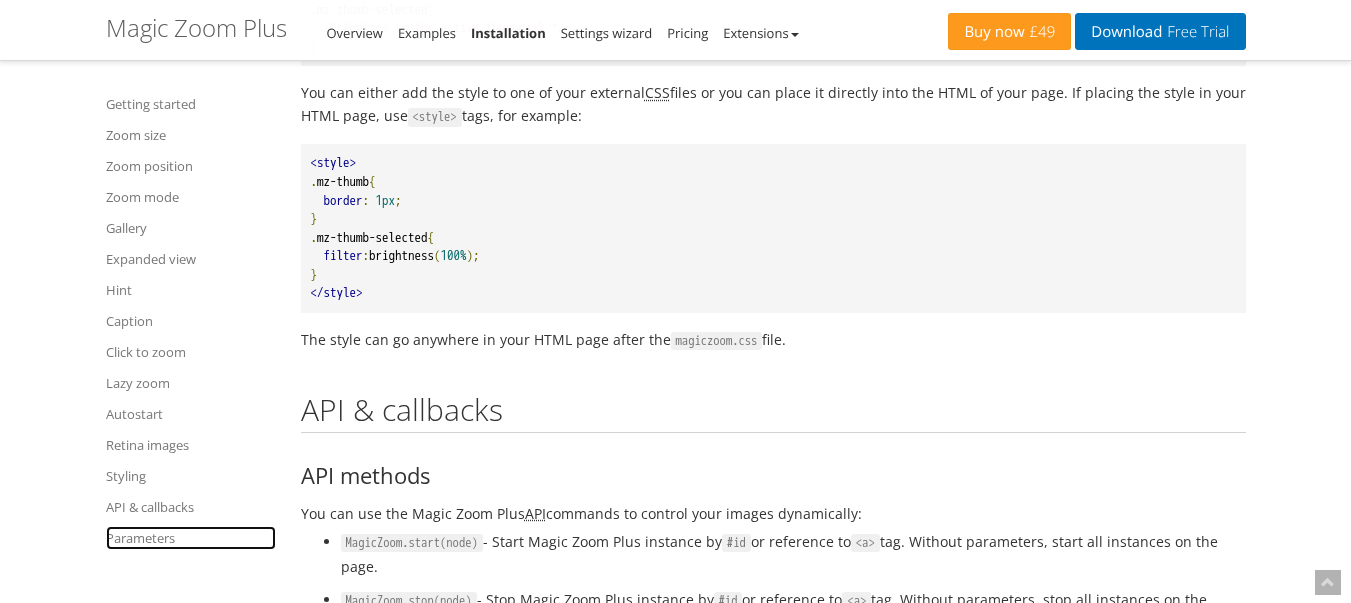 click on "Parameters" at bounding box center (191, 538) 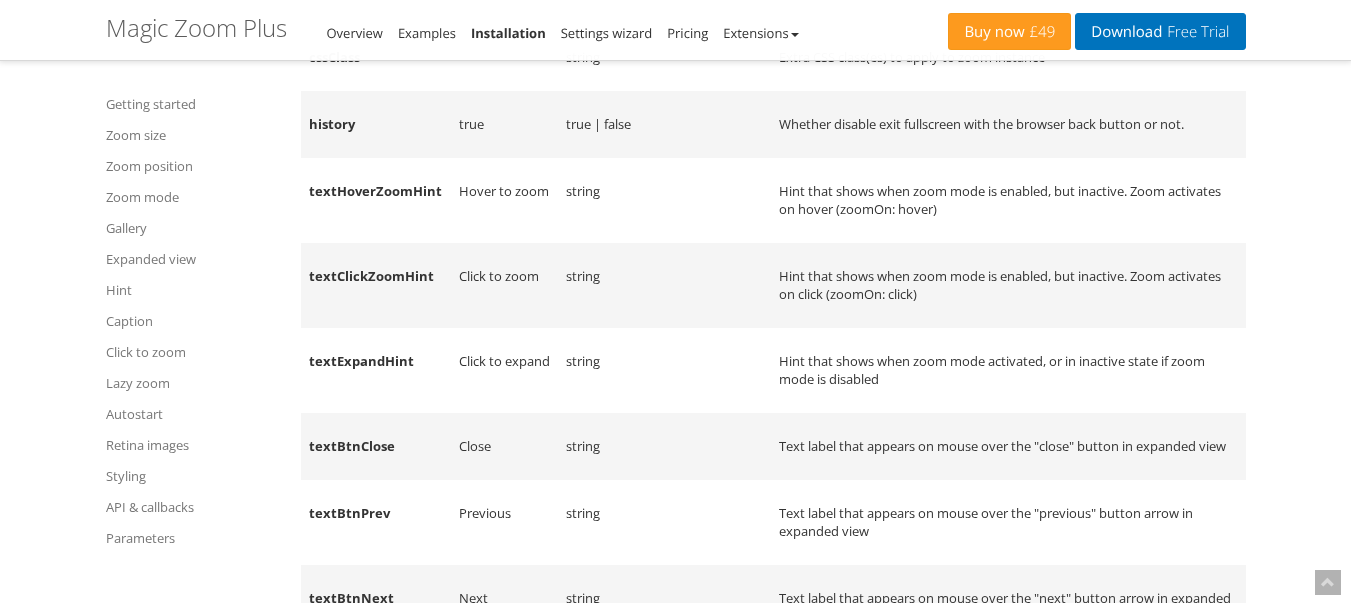 scroll, scrollTop: 25010, scrollLeft: 0, axis: vertical 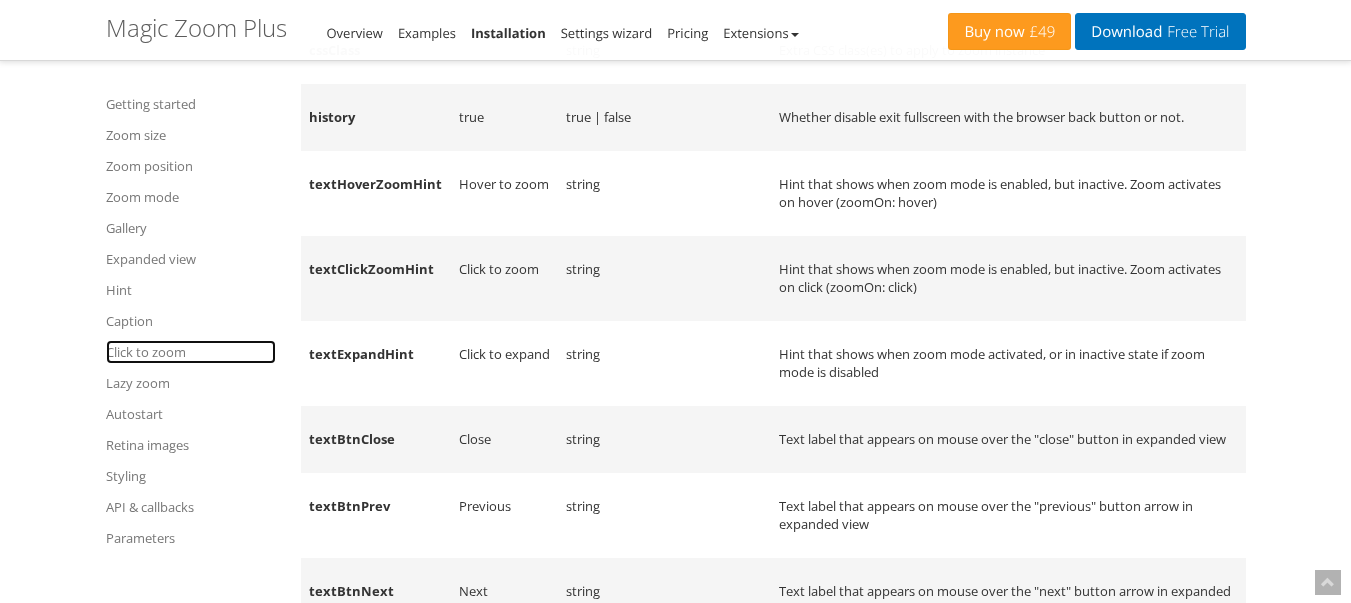 click on "Click to zoom" at bounding box center (191, 352) 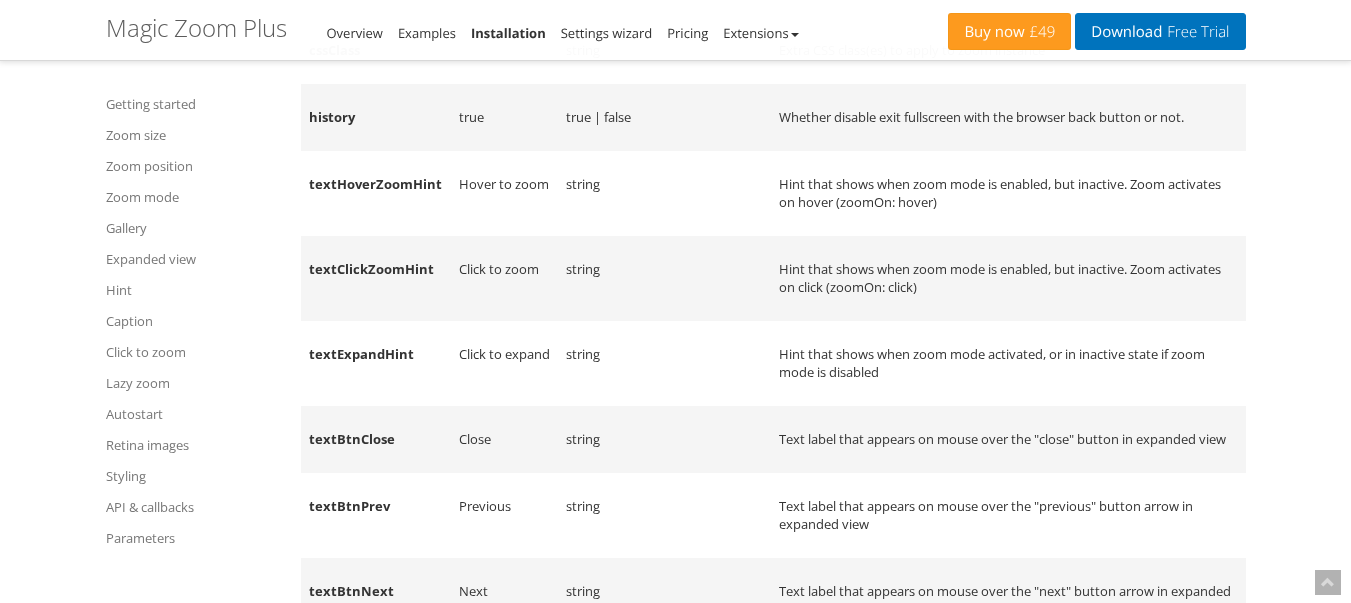 scroll, scrollTop: 18077, scrollLeft: 0, axis: vertical 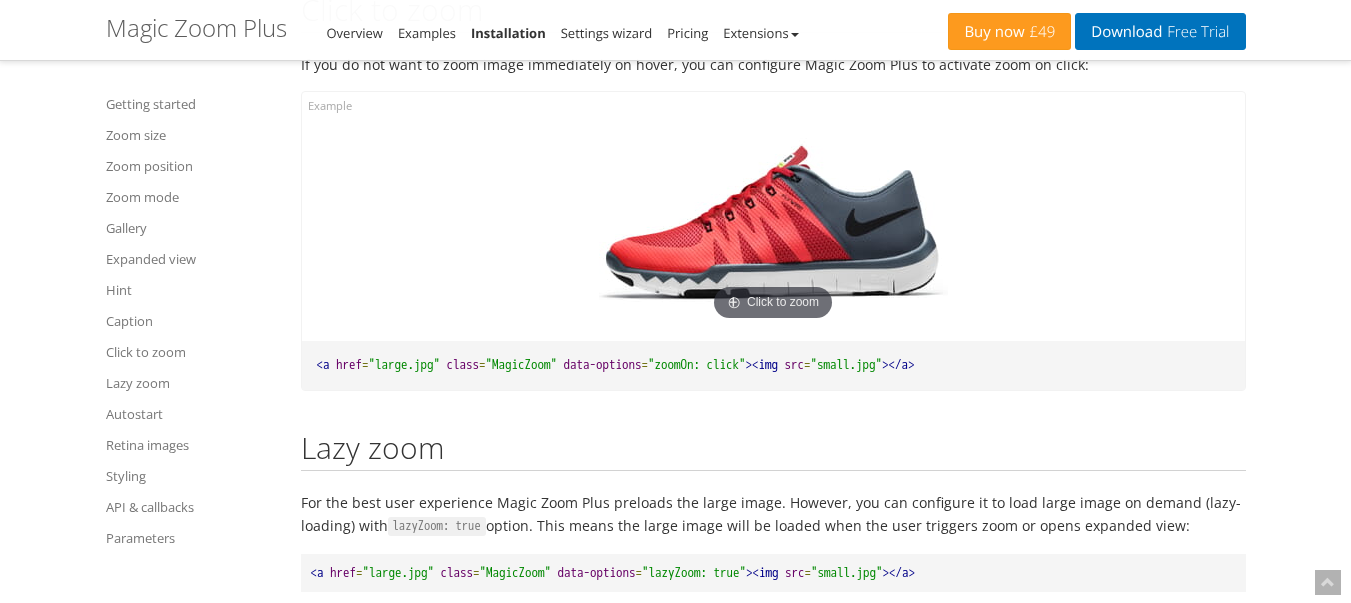 click at bounding box center [773, 224] 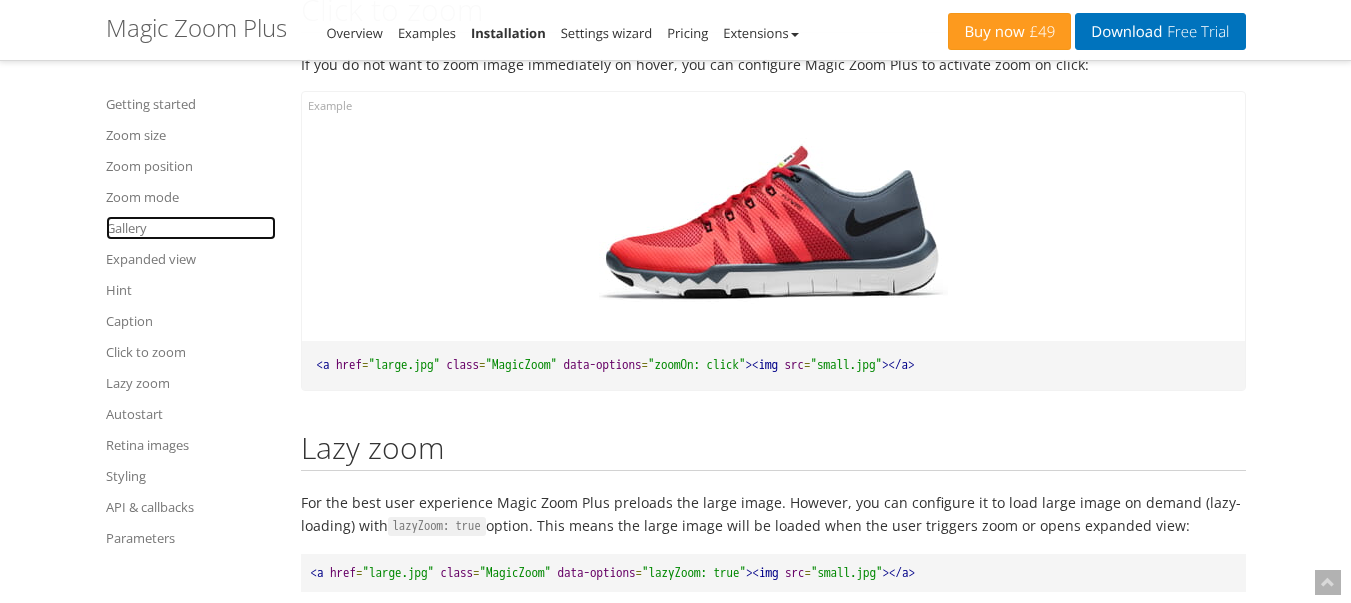 click on "Gallery" at bounding box center (191, 228) 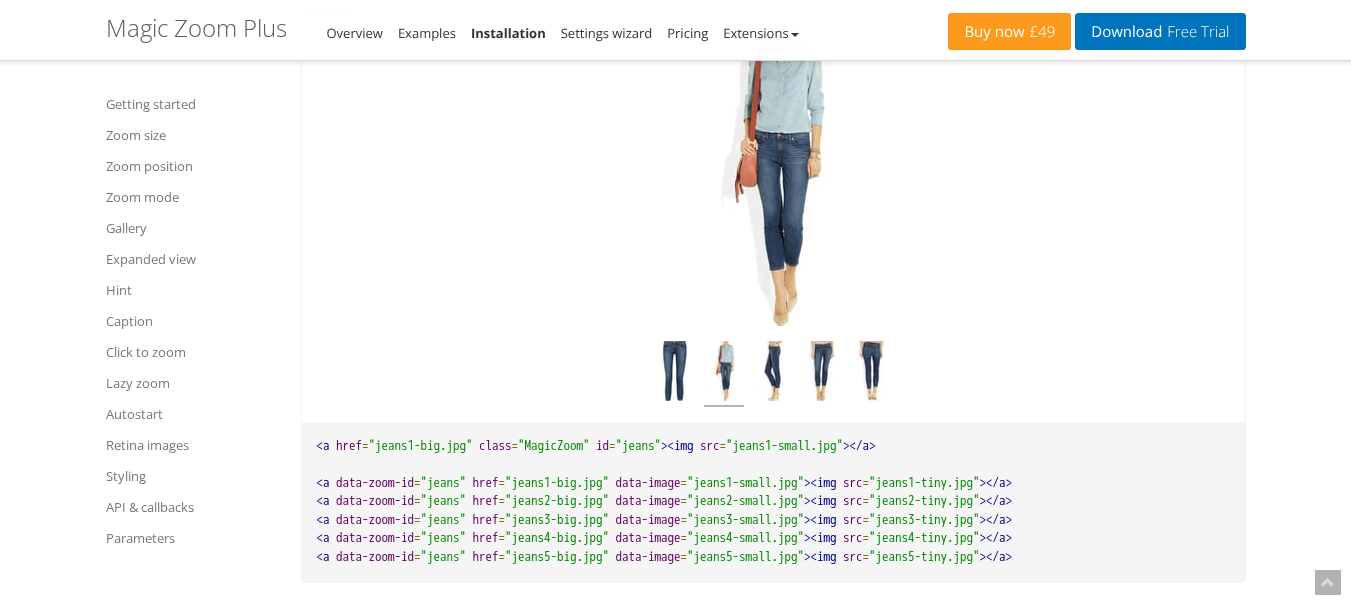 scroll, scrollTop: 8045, scrollLeft: 0, axis: vertical 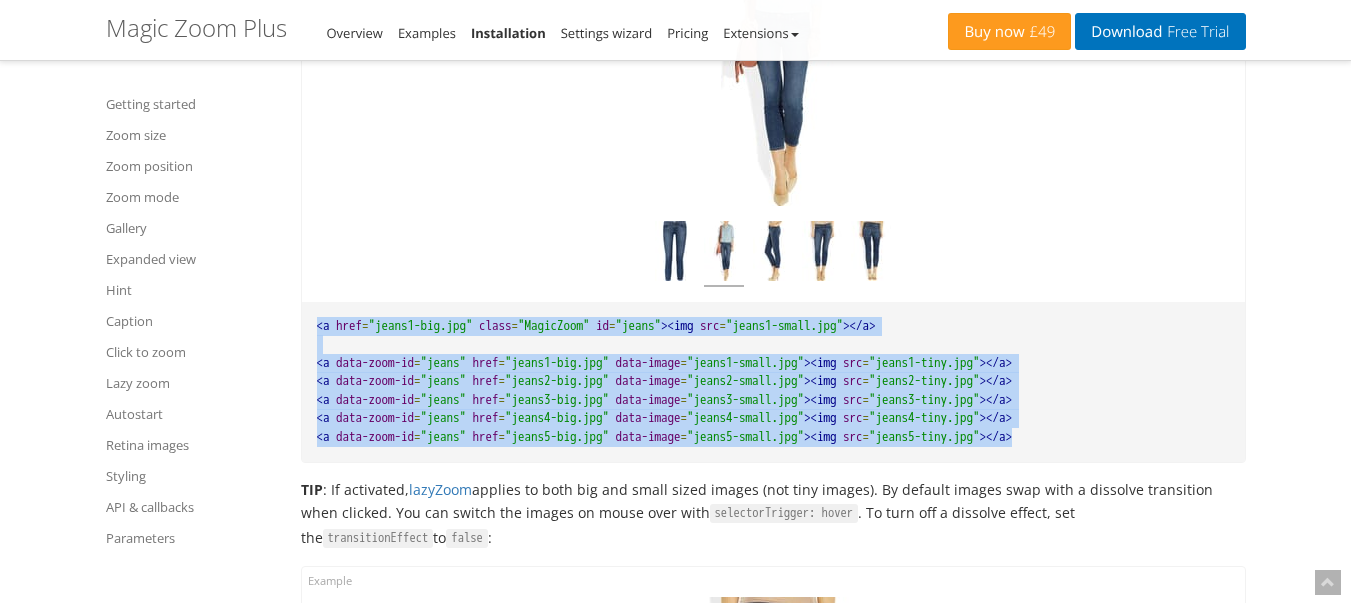drag, startPoint x: 1164, startPoint y: 441, endPoint x: 310, endPoint y: 328, distance: 861.44354 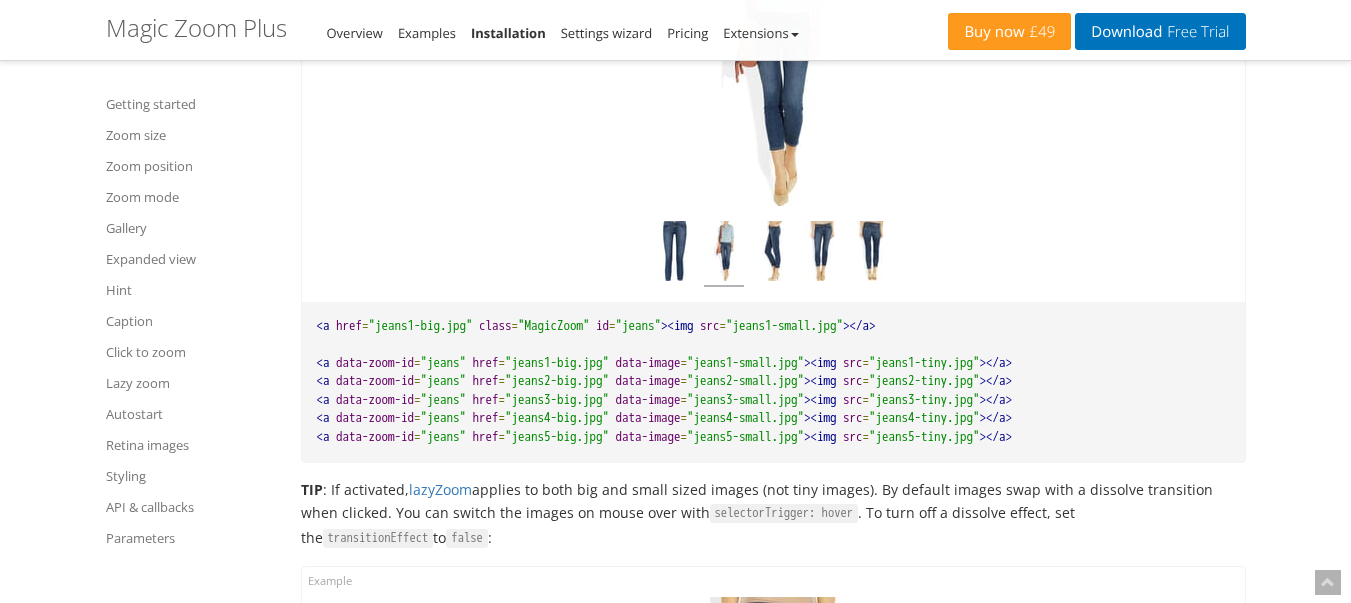 click on "It's easy to zoom images on your site Getting started  If you use one of these platforms, click your platform and follow the instructions: Magic Zoom Plus for Magento Magic Zoom Plus for WooCommerce Magic Zoom Plus for PrestaShop Magic Zoom Plus for Shopify Magic Zoom Plus for OpenCart Magic Zoom Plus for CS-Cart Magic Zoom Plus for X-Cart Magic Zoom Plus for Zen Cart Magic Zoom Plus for WordPress Magic Zoom Plus for WP e-Commerce Magic Zoom Plus for Jigoshop Magic Zoom Plus for Joomla Magic Zoom Plus for VirtueMart Magic Zoom Plus for HikaShop Magic Zoom Plus for redSHOP Magic Zoom Plus for OXID Magic Zoom Plus for Volusion Magic Zoom Plus for Bigcommerce Magic Zoom Plus for Squarespace Magic Zoom Plus for ECWID Magic Zoom Plus for ShopSite Magic Zoom Plus for osCommerce Magic Zoom Plus for CubeCart Magic Zoom Plus for xt:Commerce Magic Zoom Plus for Miva Merchant Magic Zoom Plus for e-vendo Magic Zoom Plus for AspDotNetStorefront Magic Zoom Plus for GoDaddy Shopping Cart Magic Zoom Plus for nopCommerce ." at bounding box center (773, 5222) 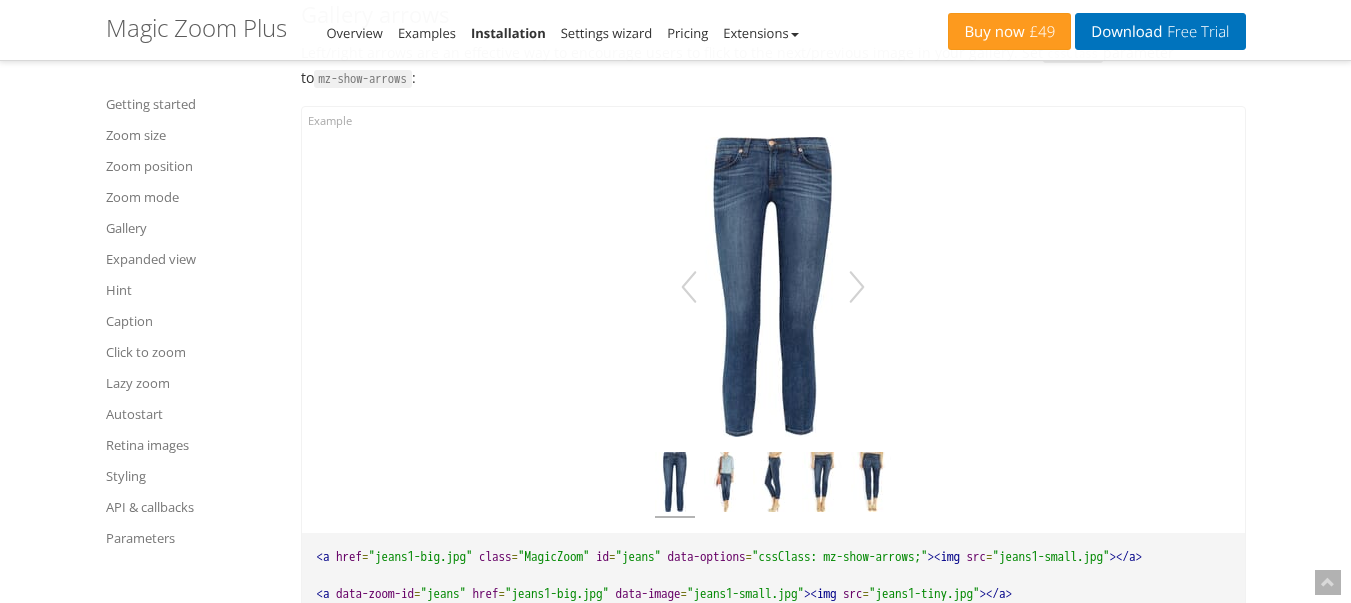 scroll, scrollTop: 9605, scrollLeft: 0, axis: vertical 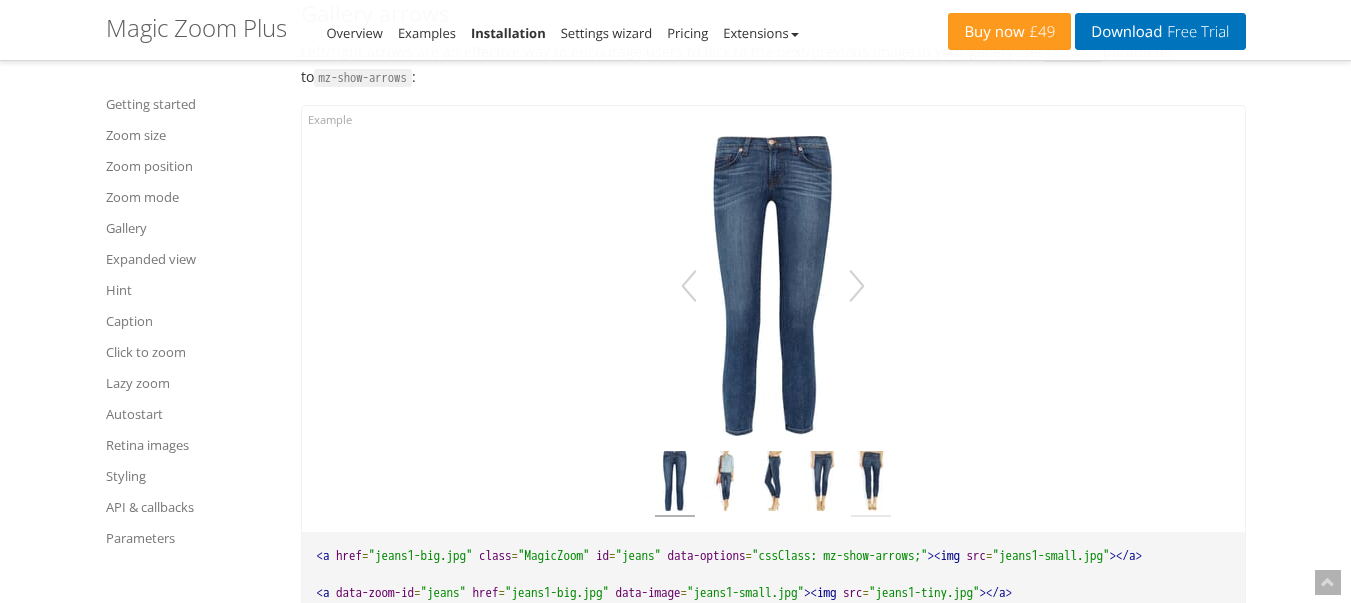 click at bounding box center (871, 484) 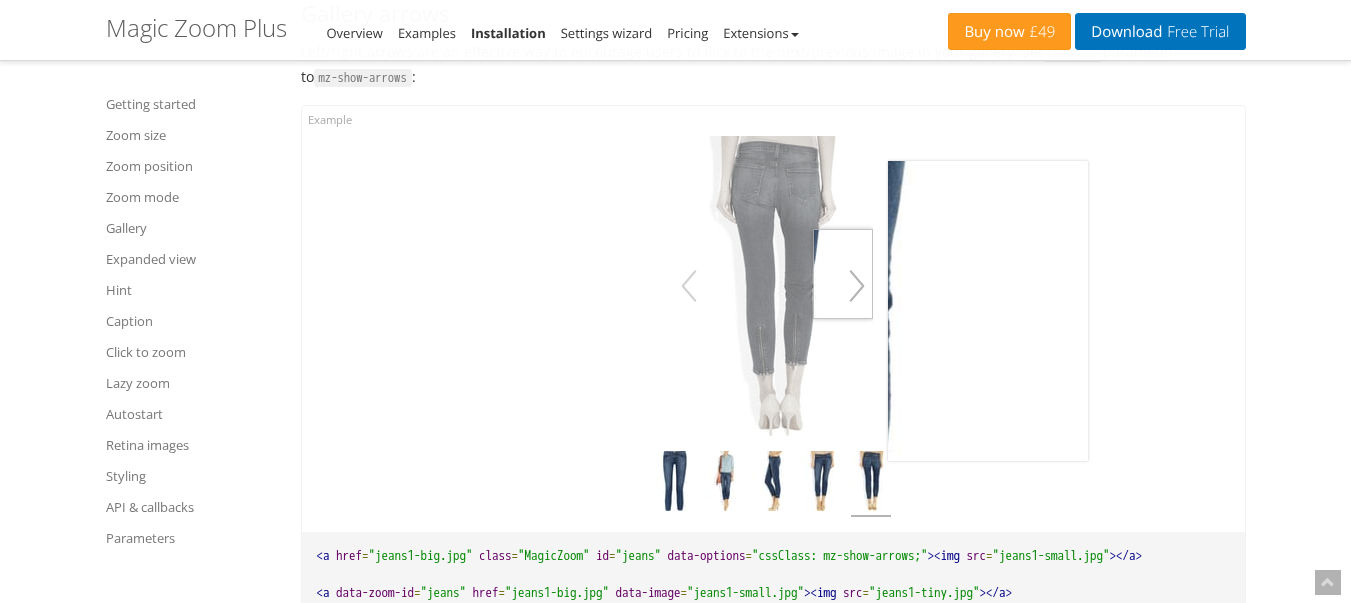 click at bounding box center [857, 286] 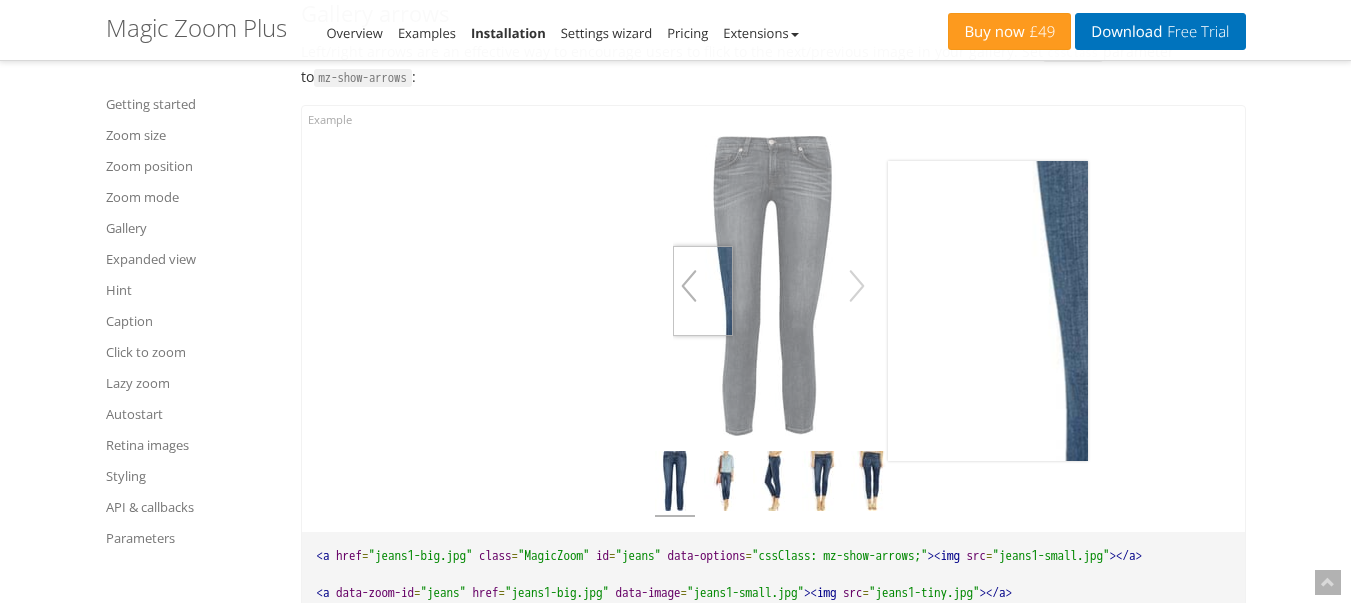 click at bounding box center (689, 286) 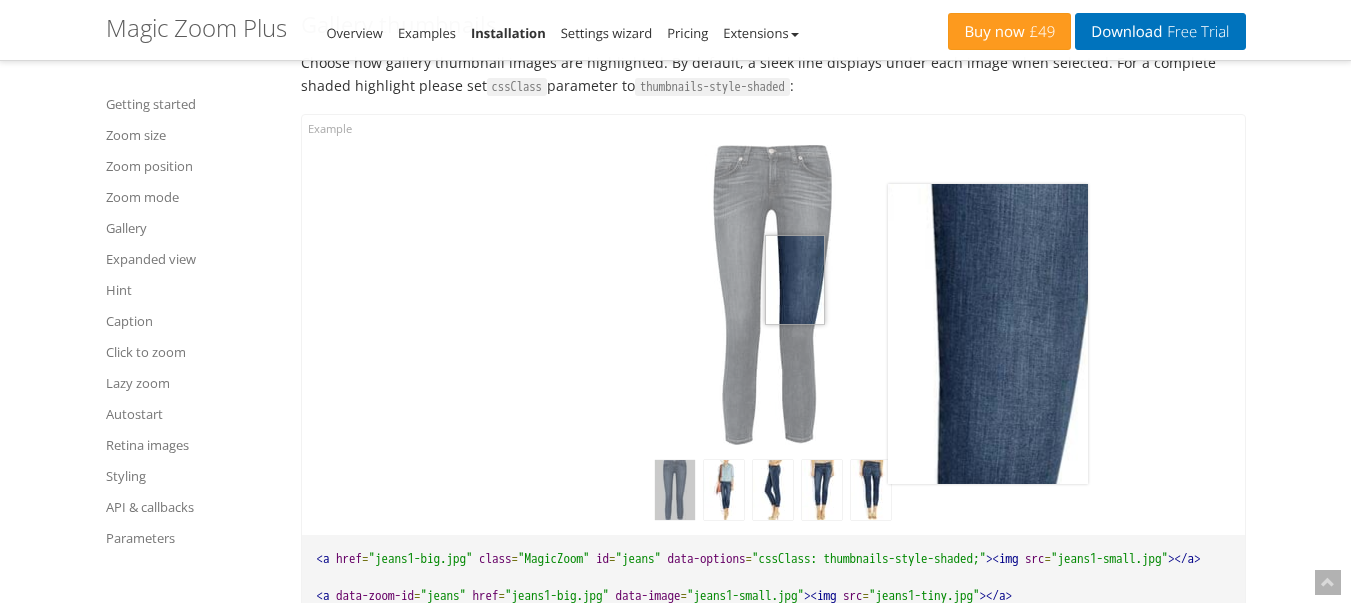 scroll, scrollTop: 10325, scrollLeft: 0, axis: vertical 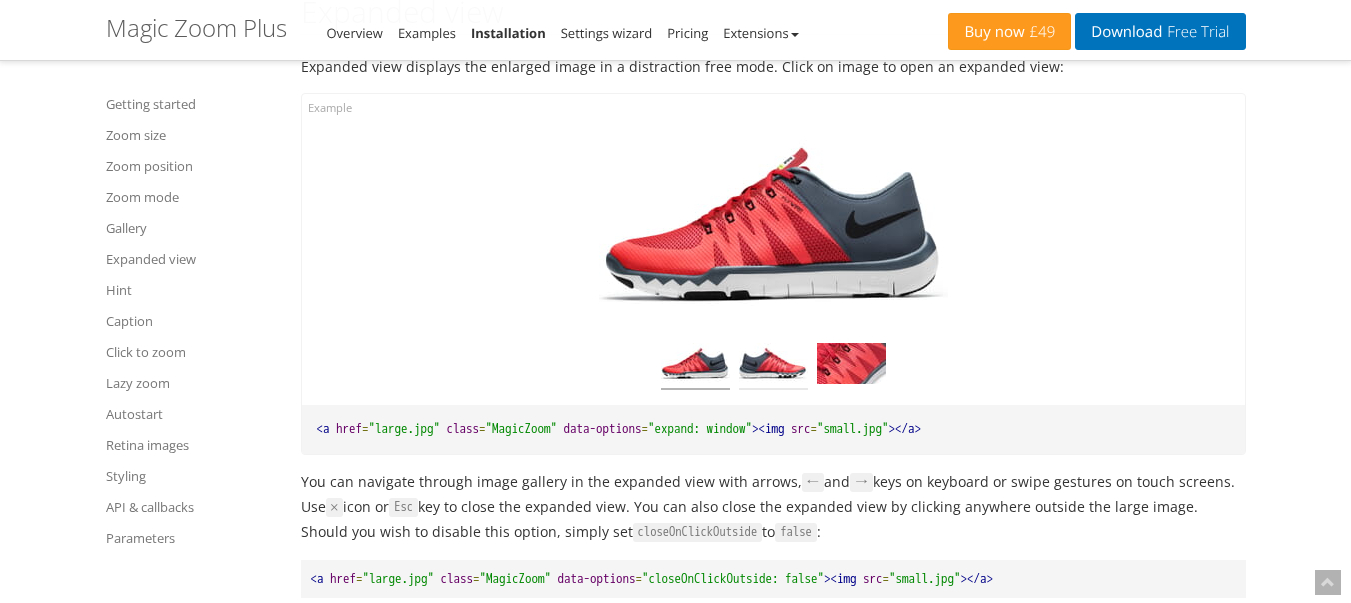 click at bounding box center (773, 366) 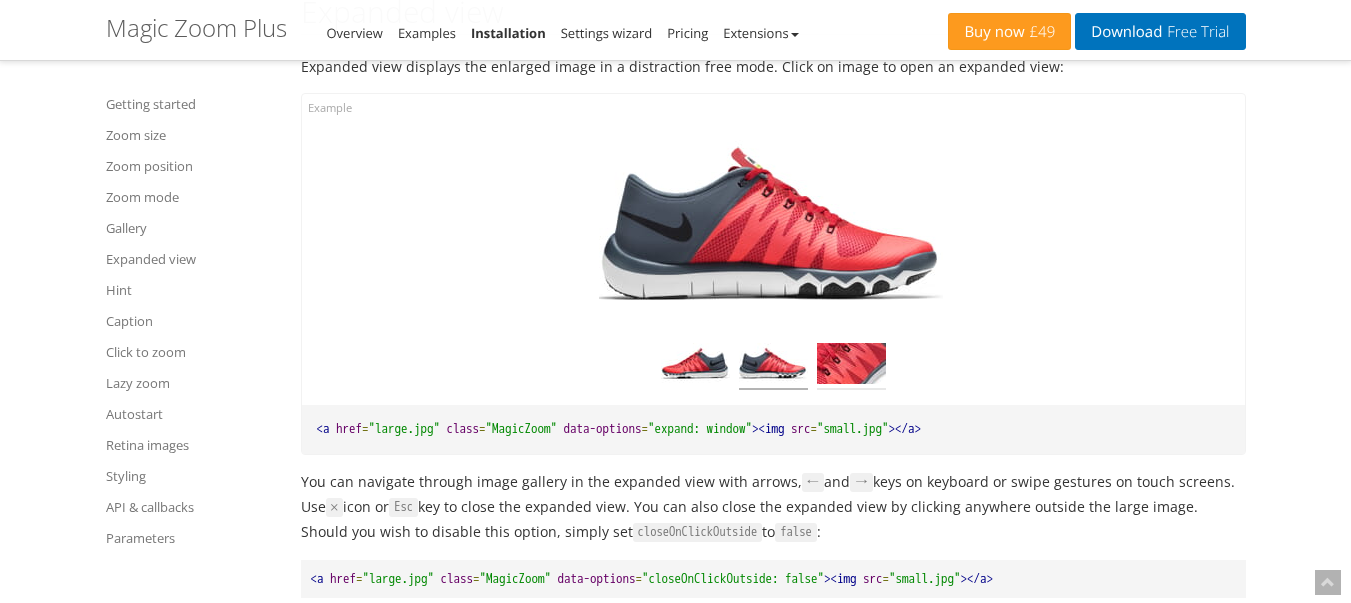 click at bounding box center [851, 366] 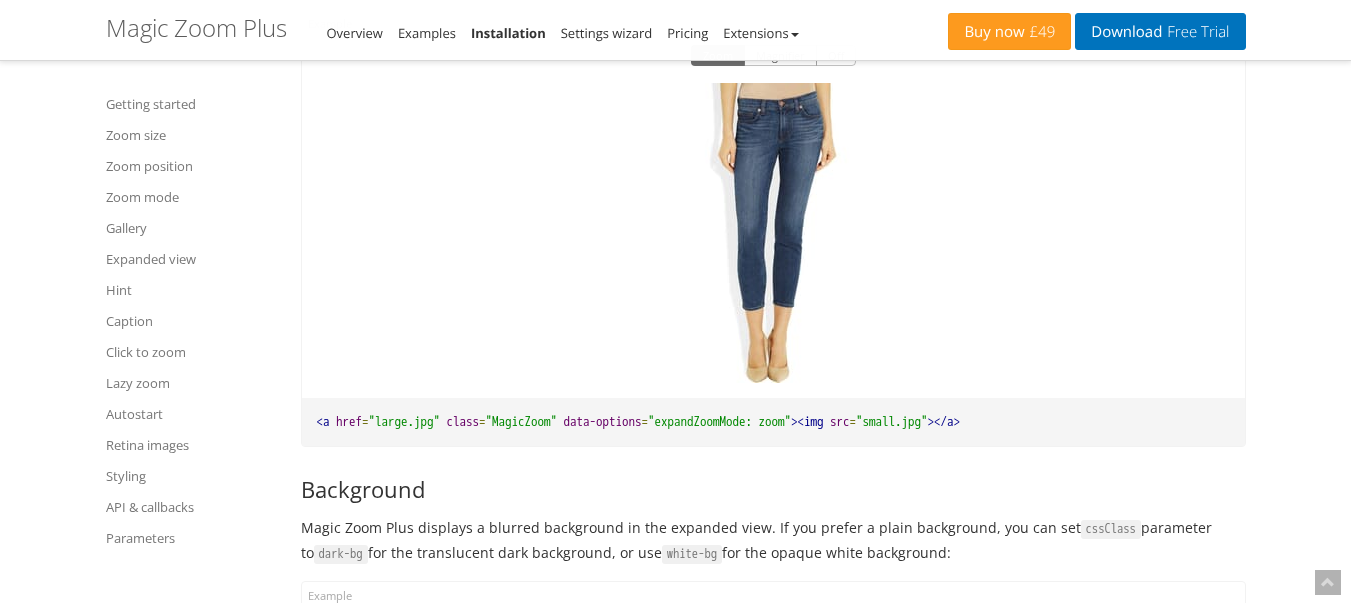 scroll, scrollTop: 12845, scrollLeft: 0, axis: vertical 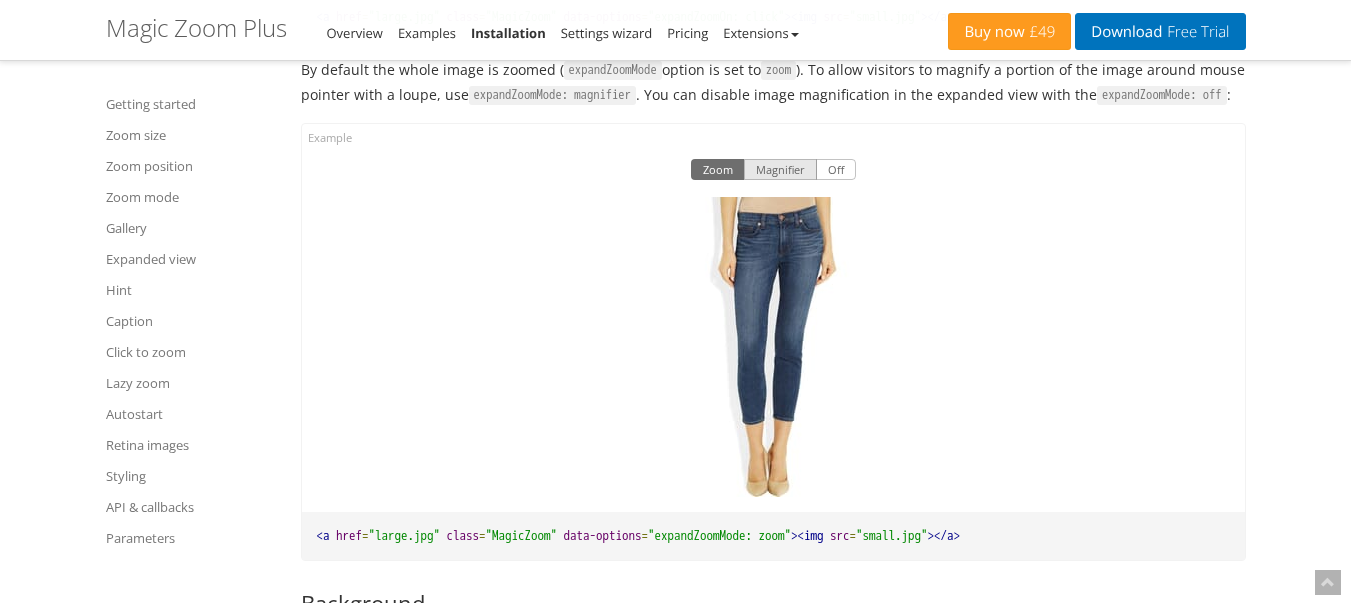 click on "Magnifier" at bounding box center (780, 170) 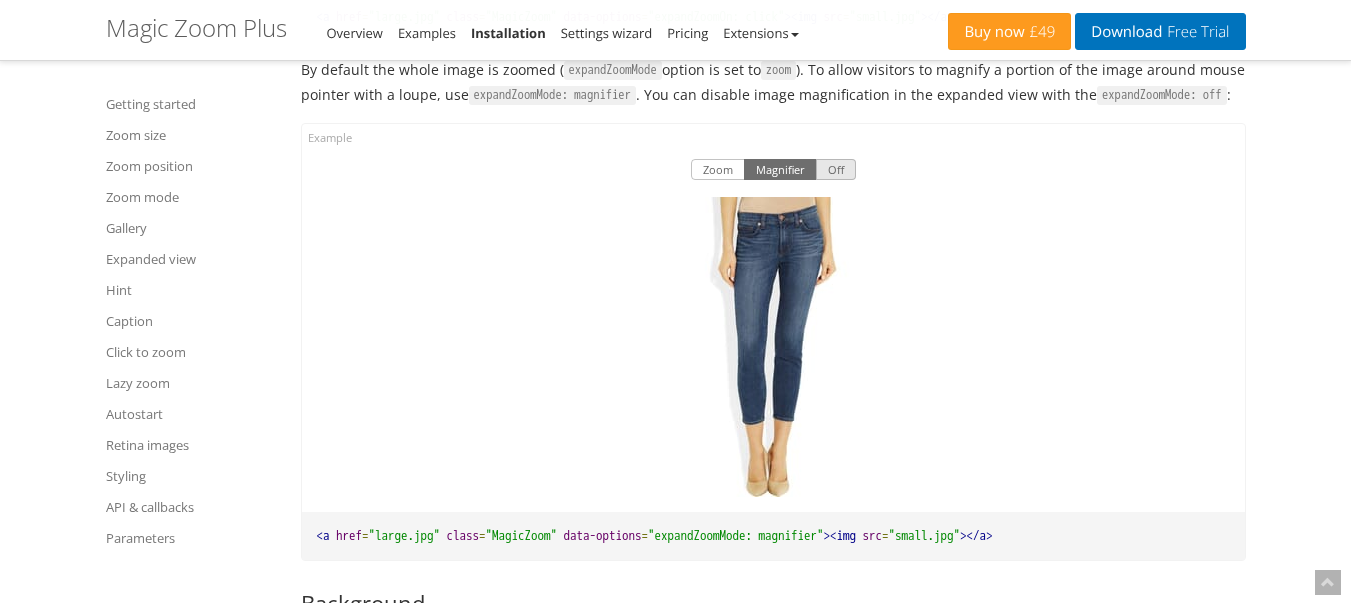 click on "Off" at bounding box center [836, 170] 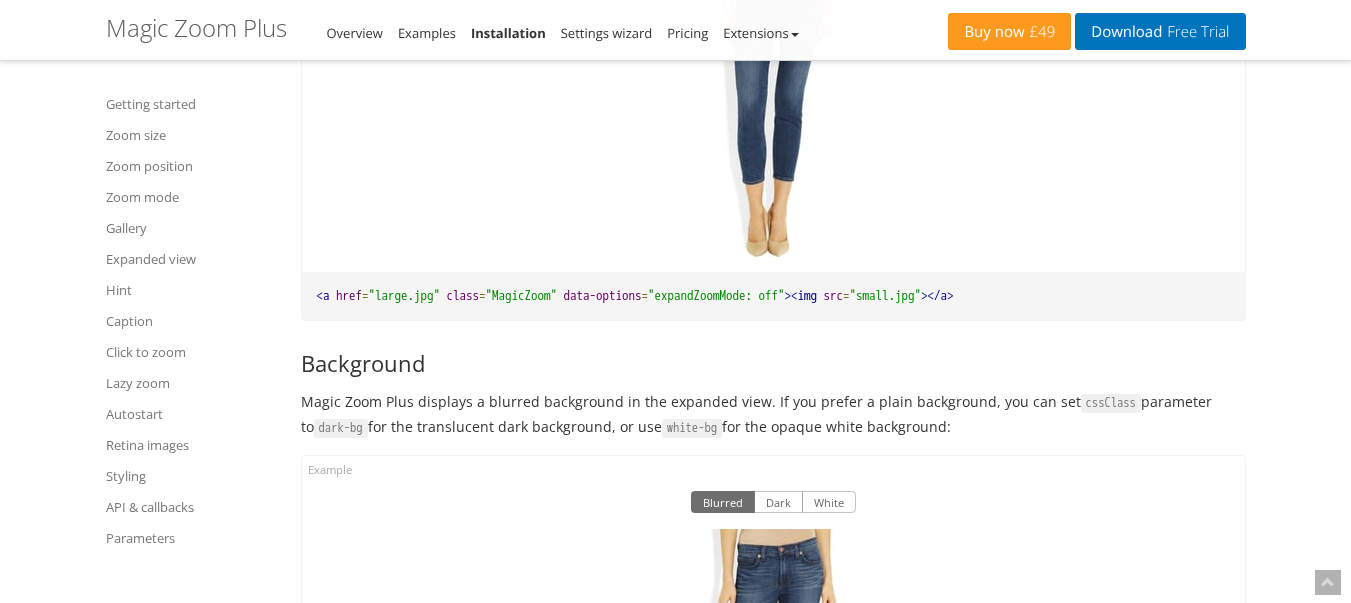 scroll, scrollTop: 13205, scrollLeft: 0, axis: vertical 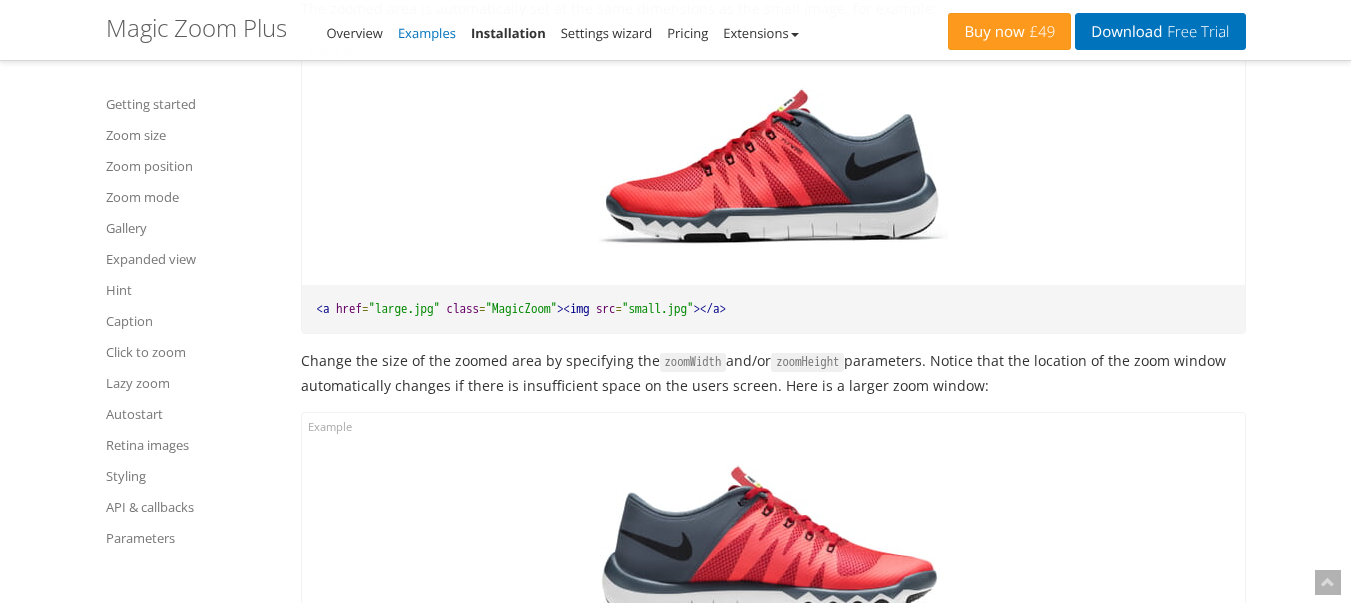 click on "Examples" at bounding box center [427, 33] 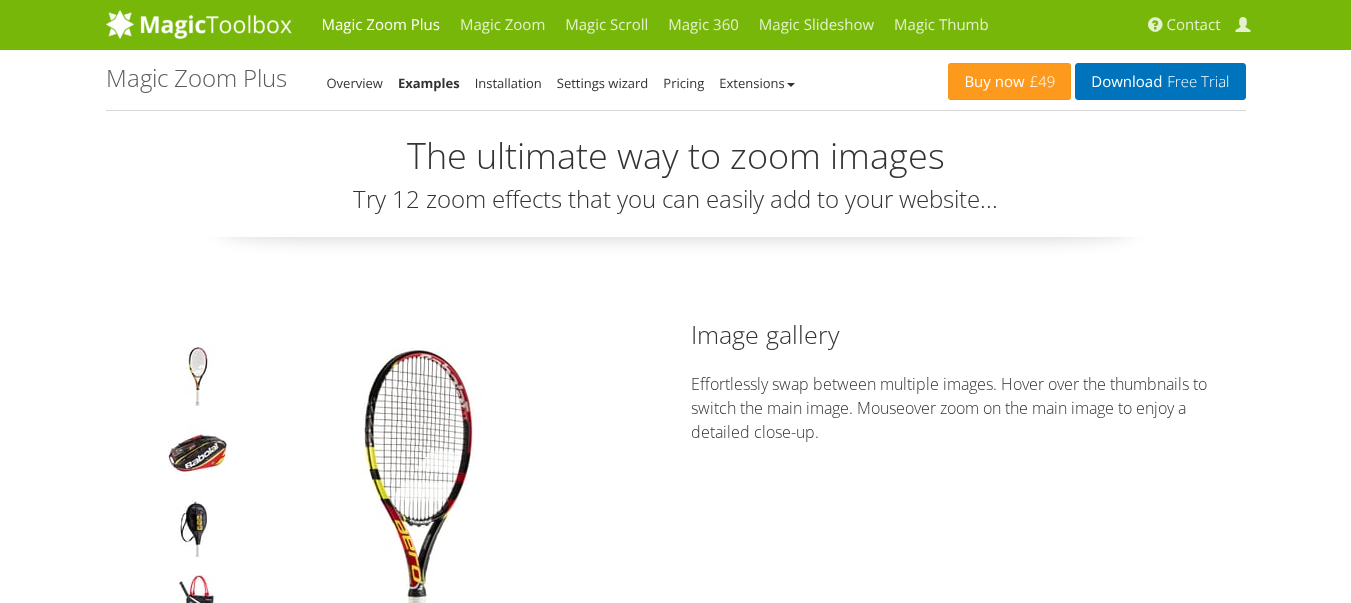 click at bounding box center [198, 456] 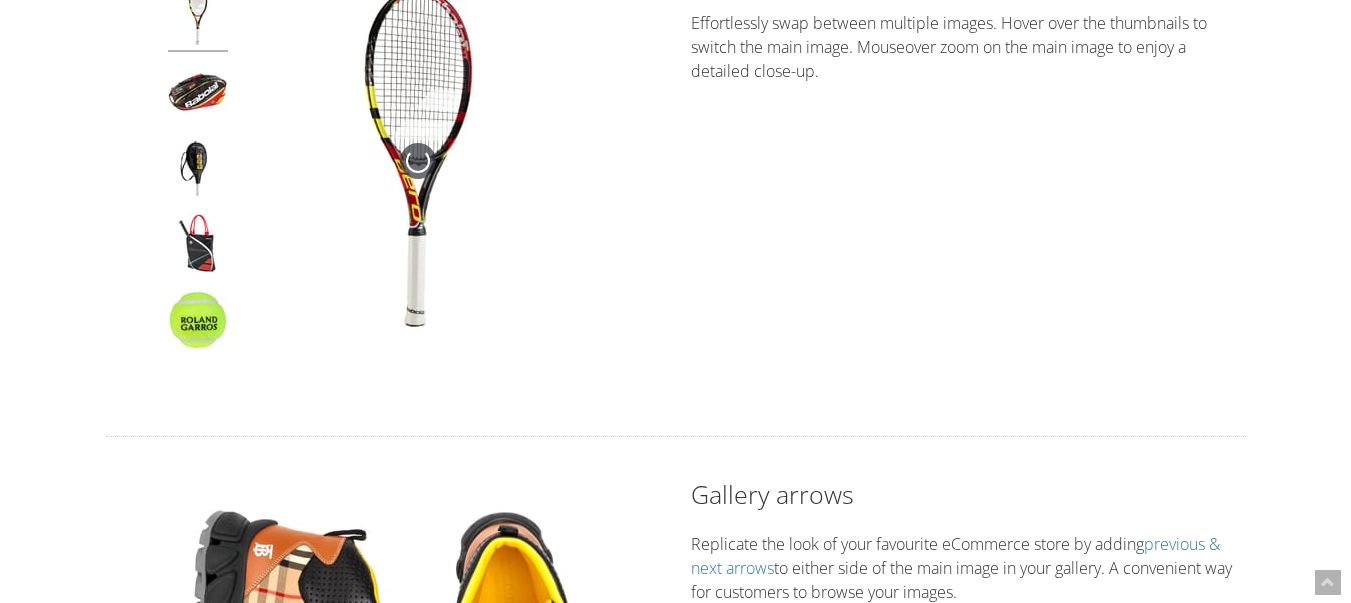 scroll, scrollTop: 361, scrollLeft: 0, axis: vertical 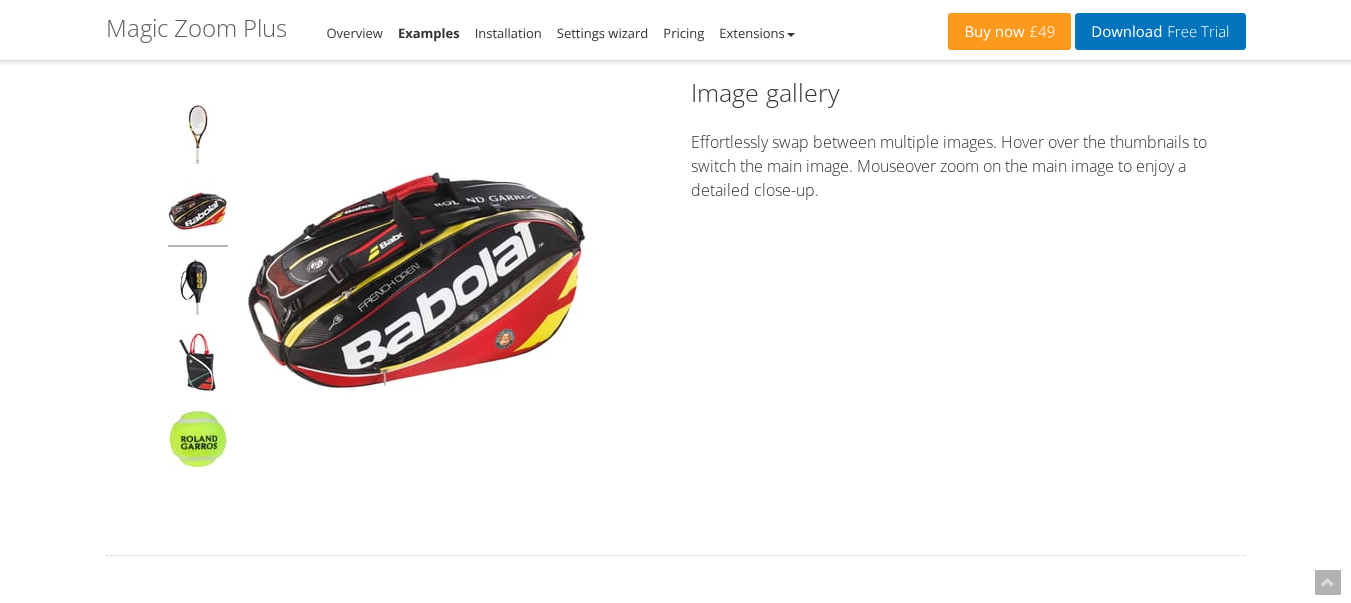 click at bounding box center [198, 214] 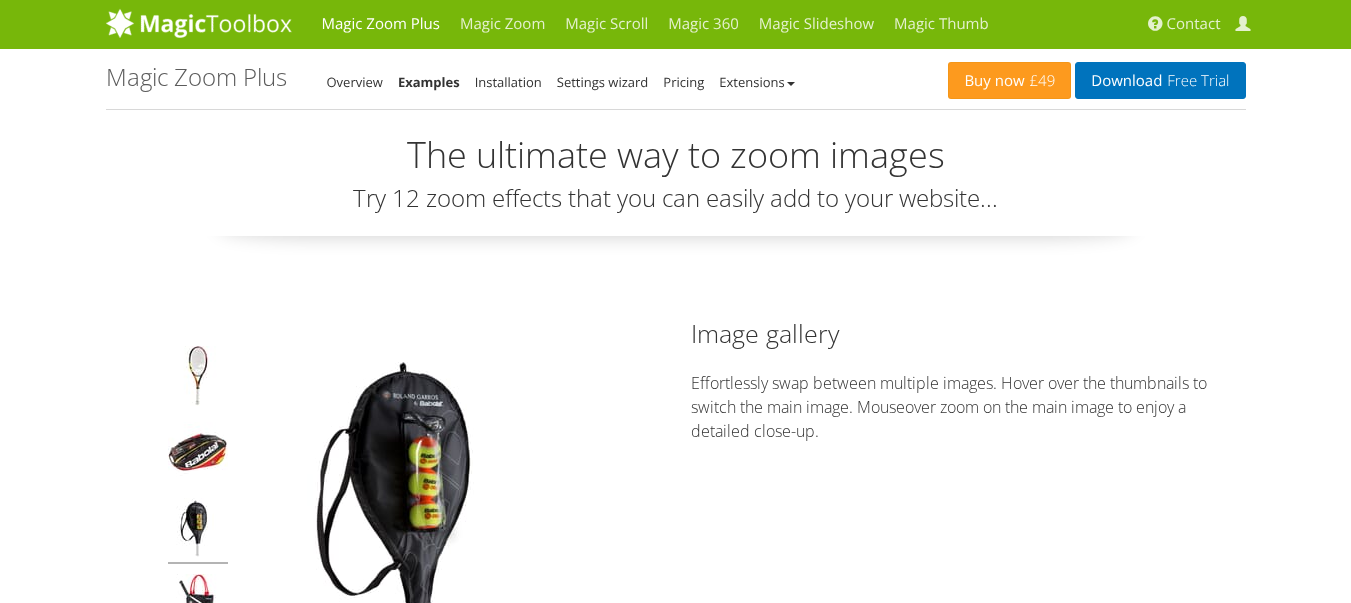 scroll, scrollTop: 0, scrollLeft: 0, axis: both 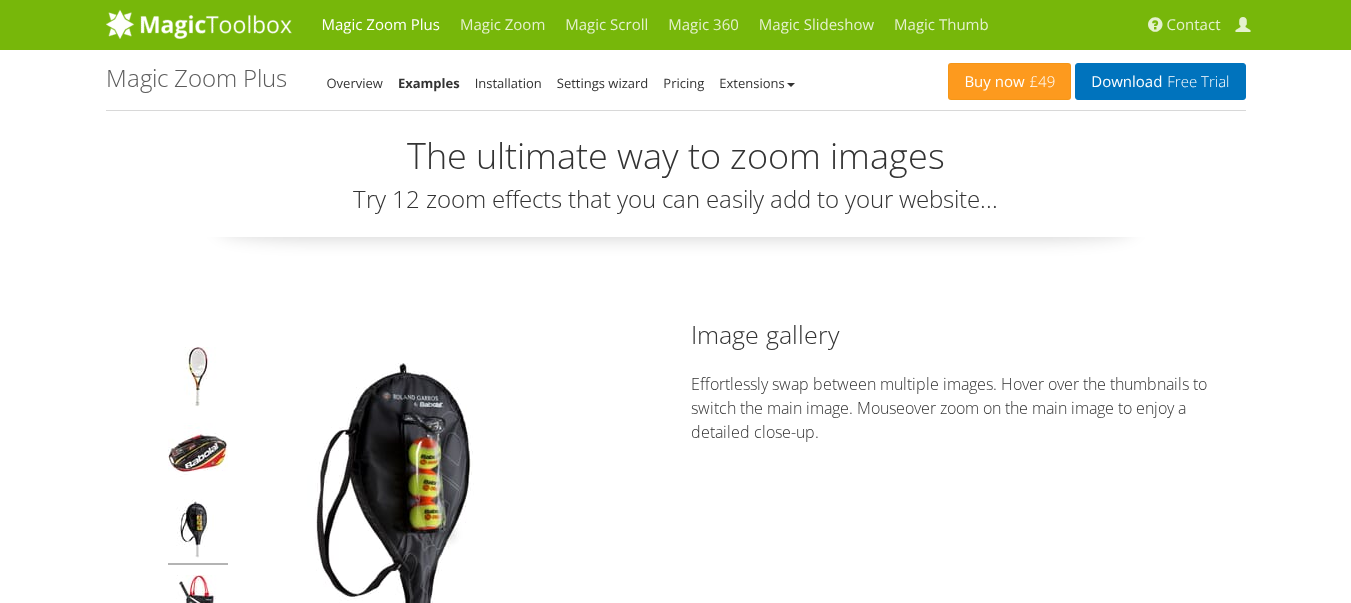 click on "Image gallery" at bounding box center (968, 334) 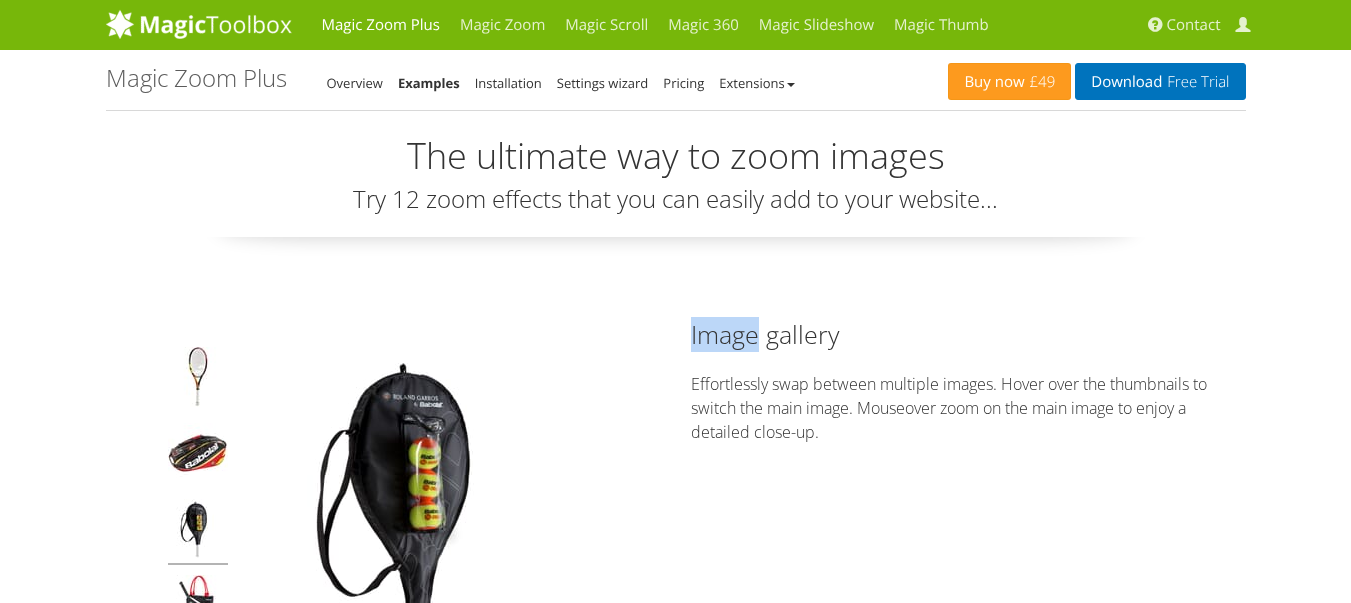 click on "Image gallery" at bounding box center (968, 334) 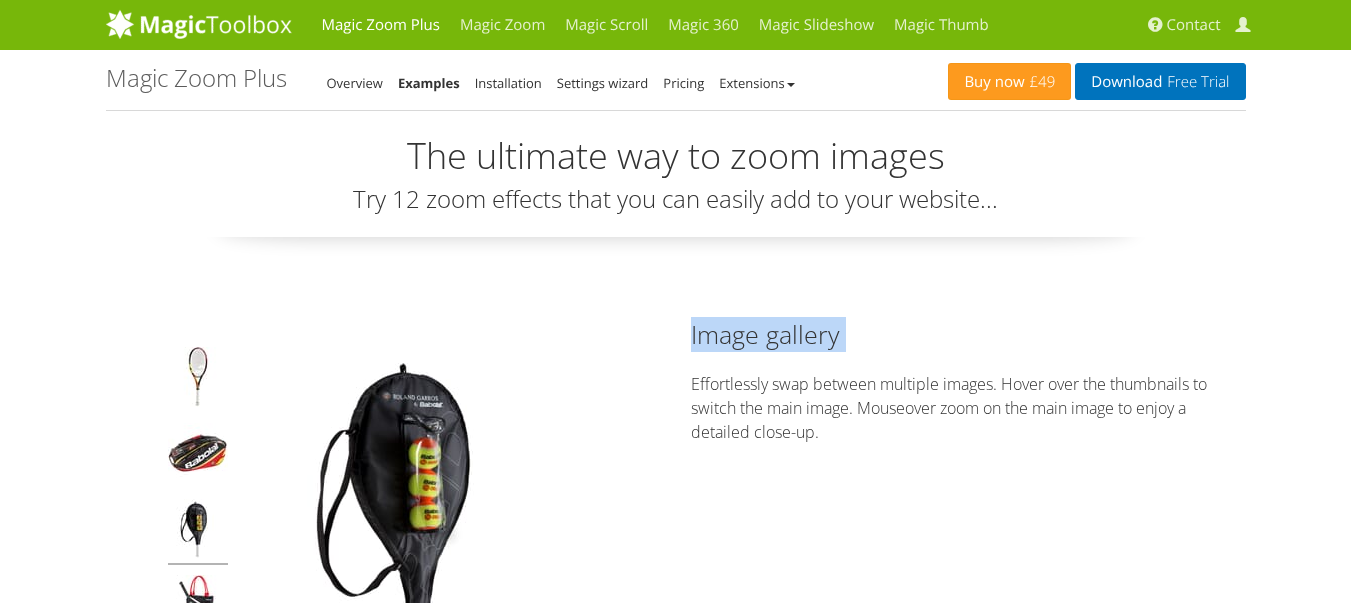 click on "Image gallery" at bounding box center (968, 334) 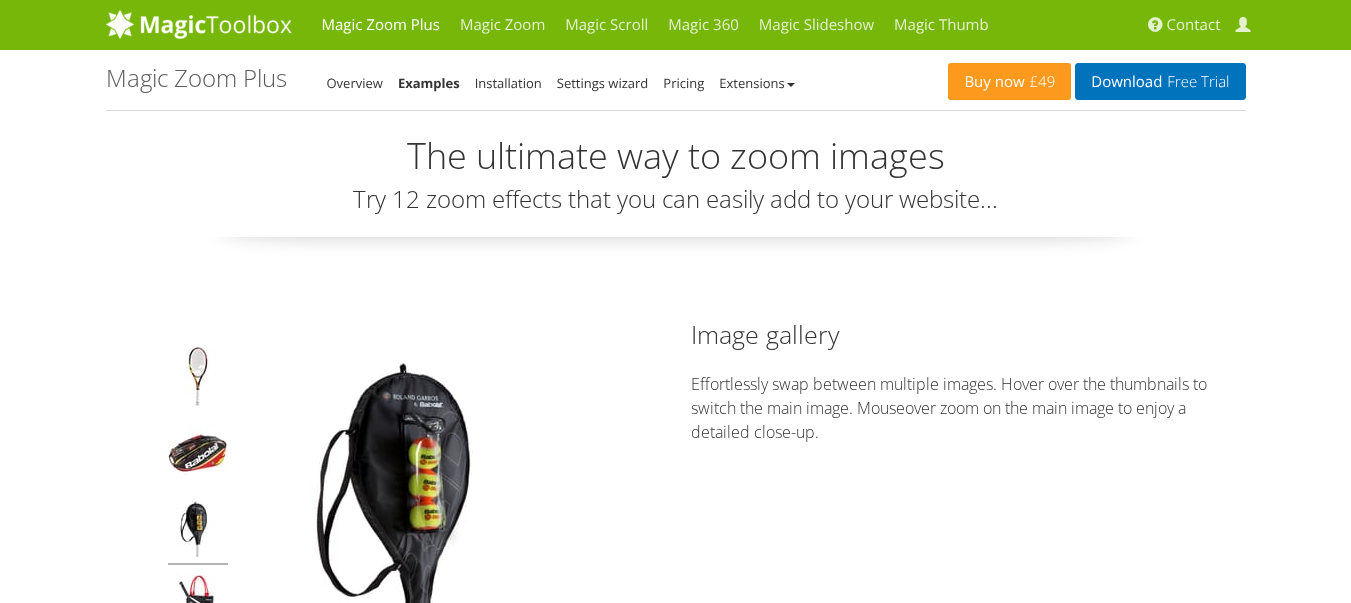 click on "Try 12 zoom effects that you can easily add to your website..." at bounding box center (676, 199) 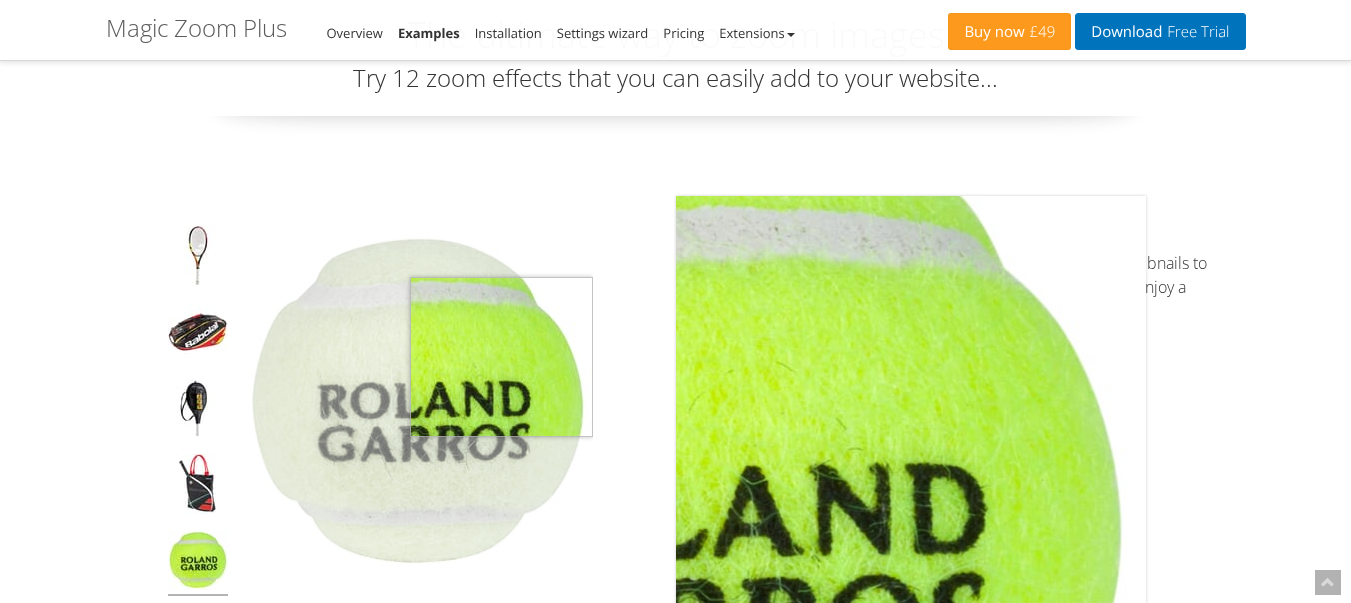 scroll, scrollTop: 360, scrollLeft: 0, axis: vertical 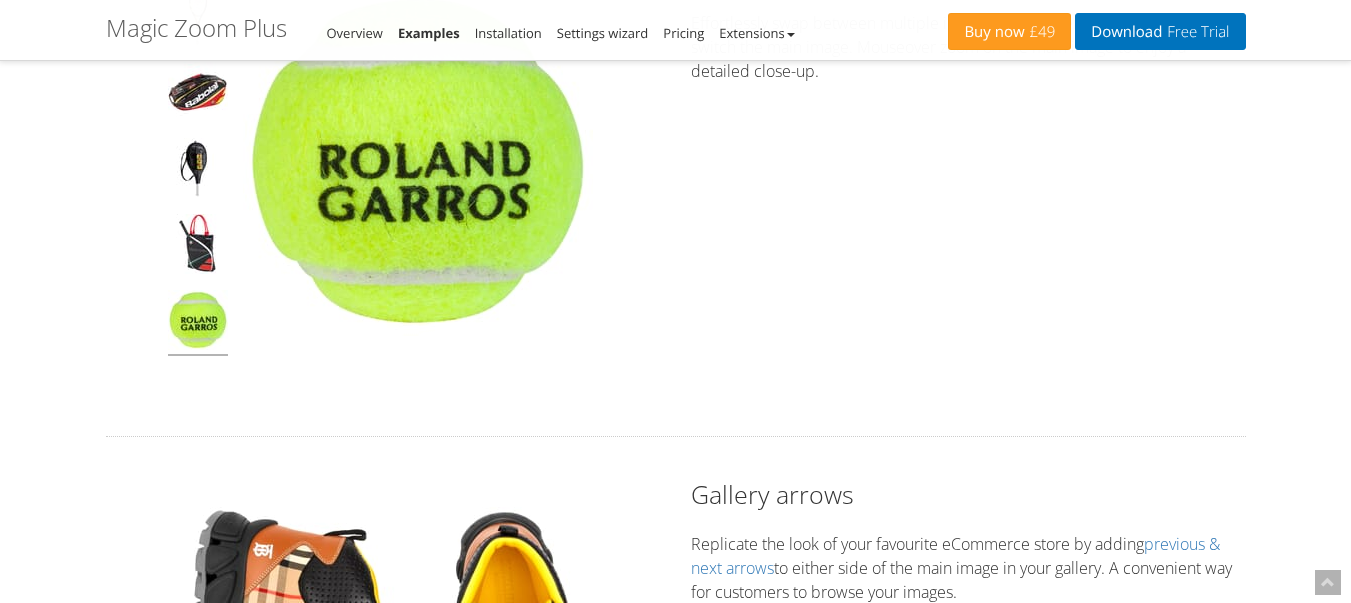 drag, startPoint x: 521, startPoint y: 348, endPoint x: 1159, endPoint y: 440, distance: 644.5991 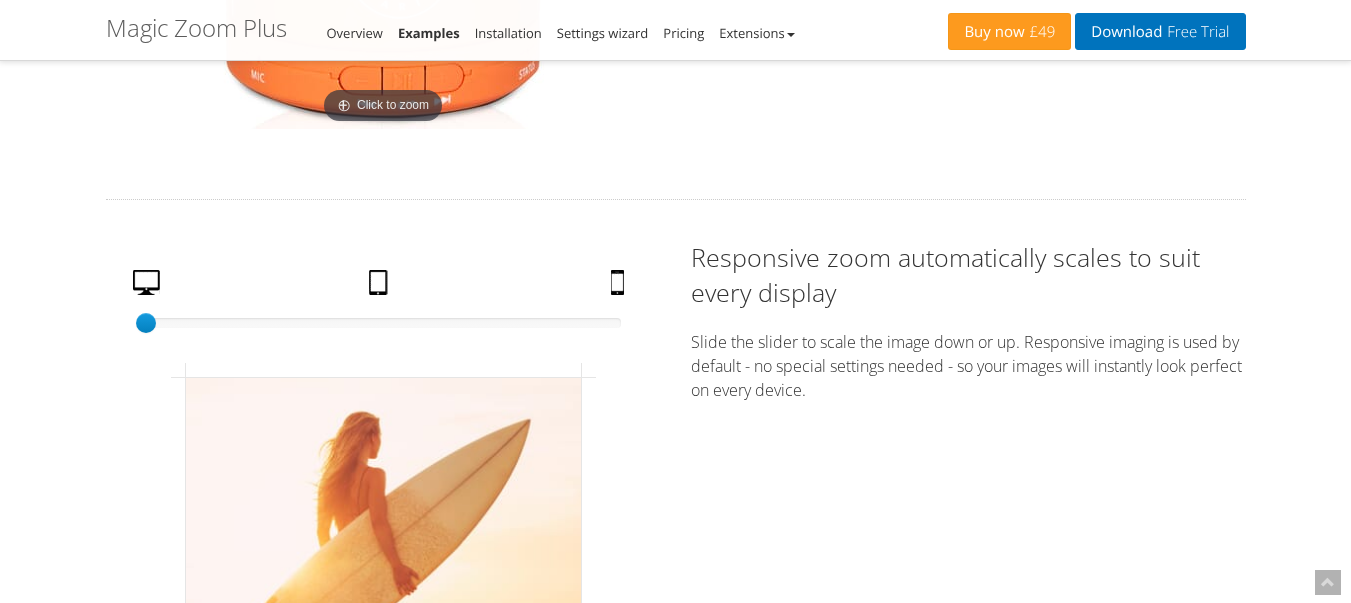 scroll, scrollTop: 3360, scrollLeft: 0, axis: vertical 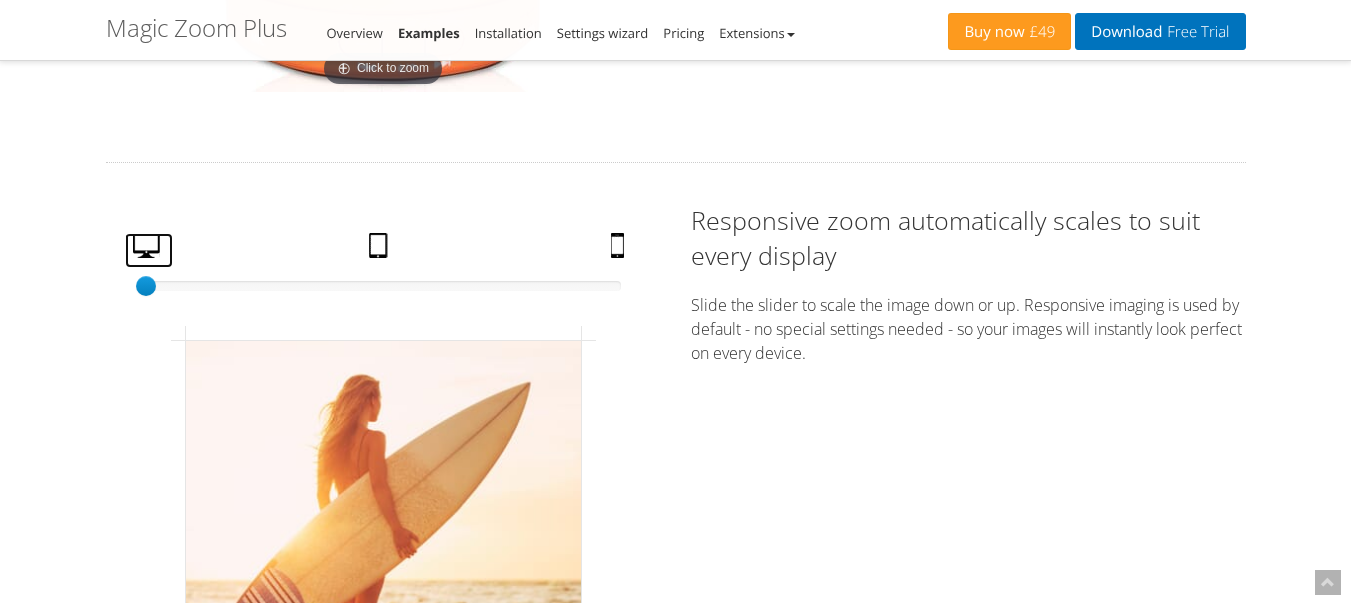 click on "Desktop" at bounding box center (149, 250) 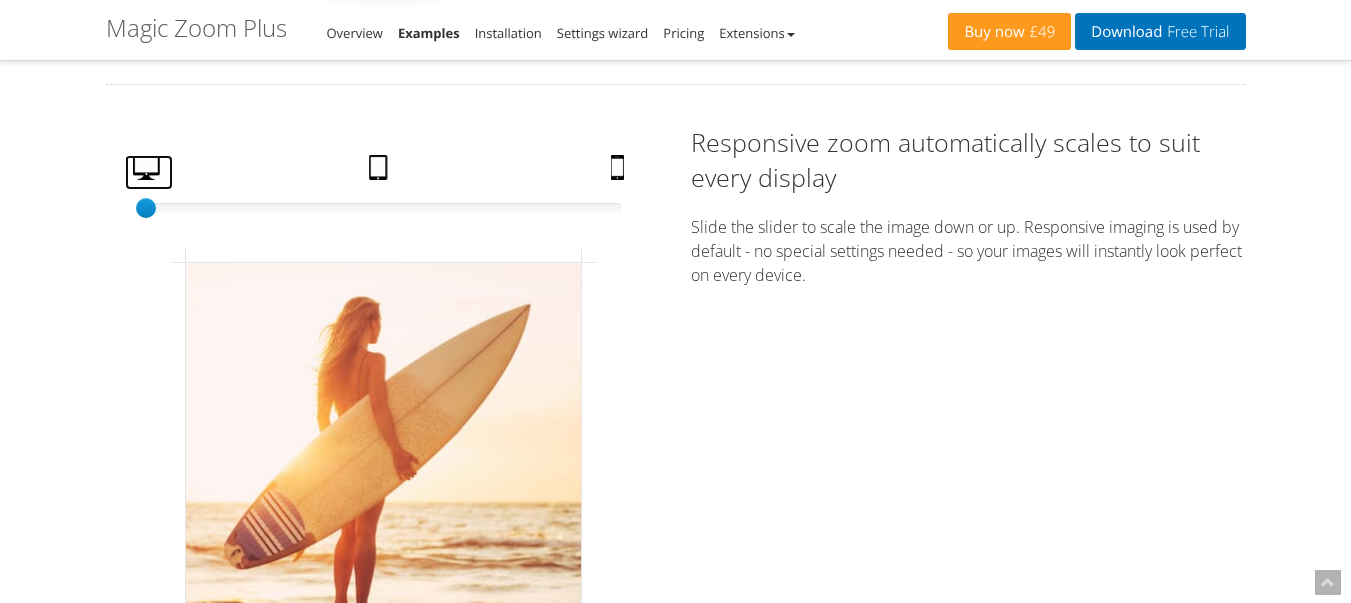 scroll, scrollTop: 3480, scrollLeft: 0, axis: vertical 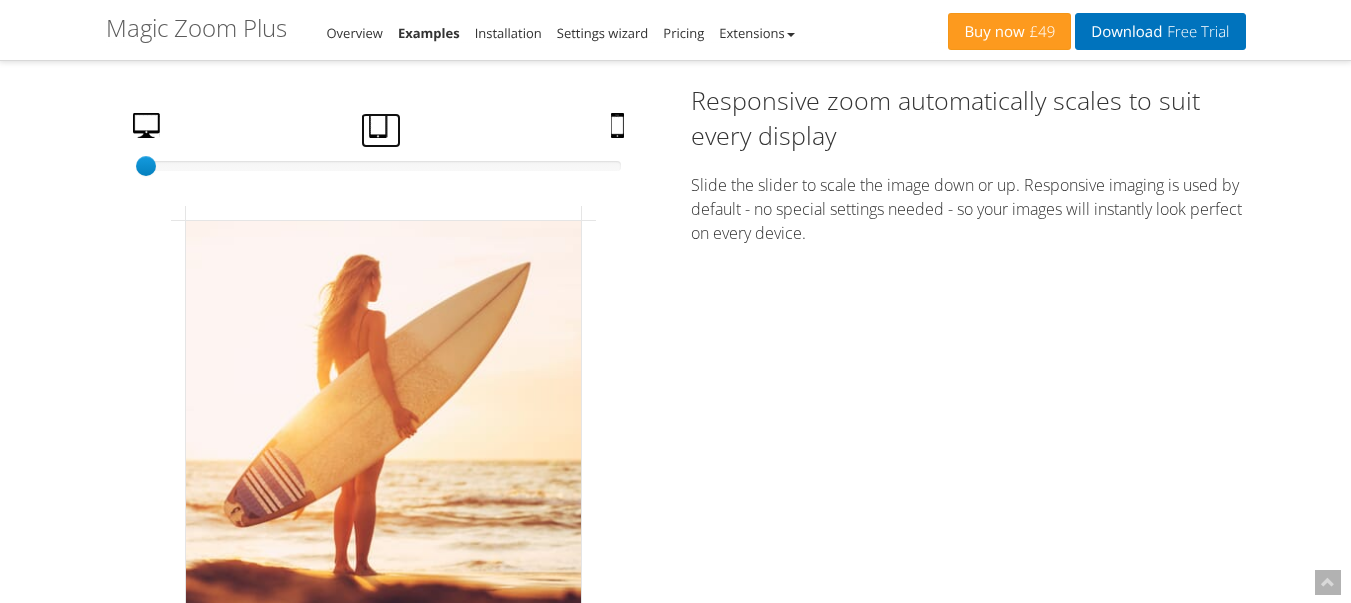 click on "Tablet" at bounding box center [381, 130] 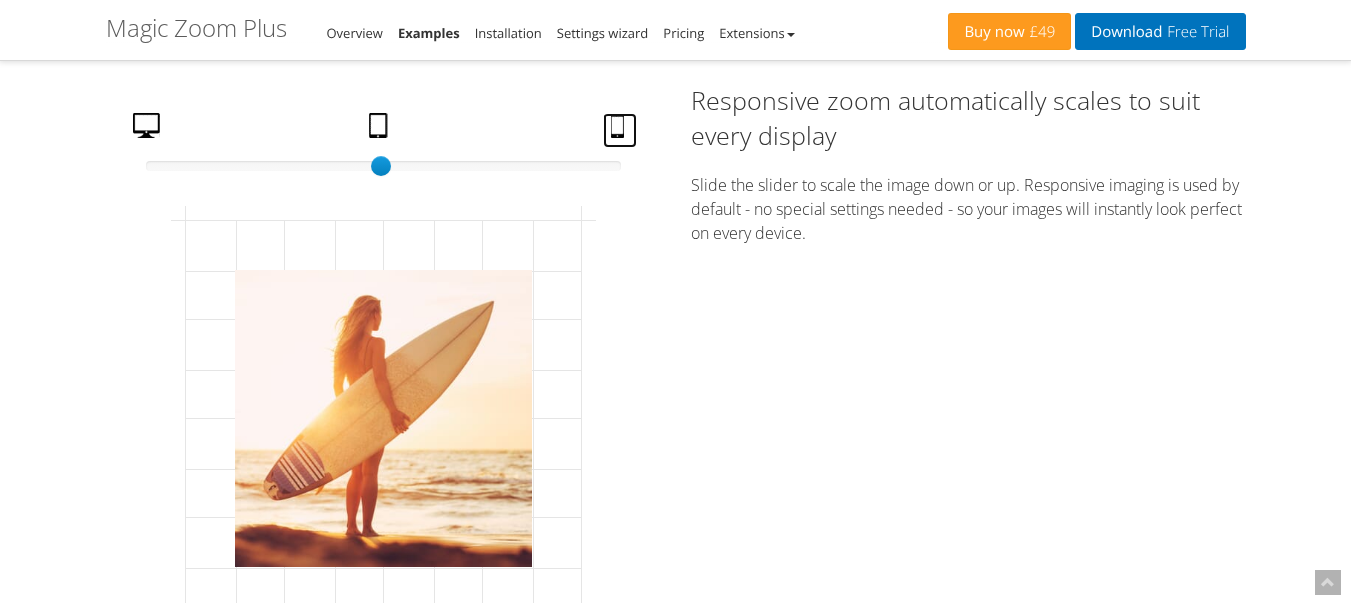 click on "Mobile" at bounding box center (620, 130) 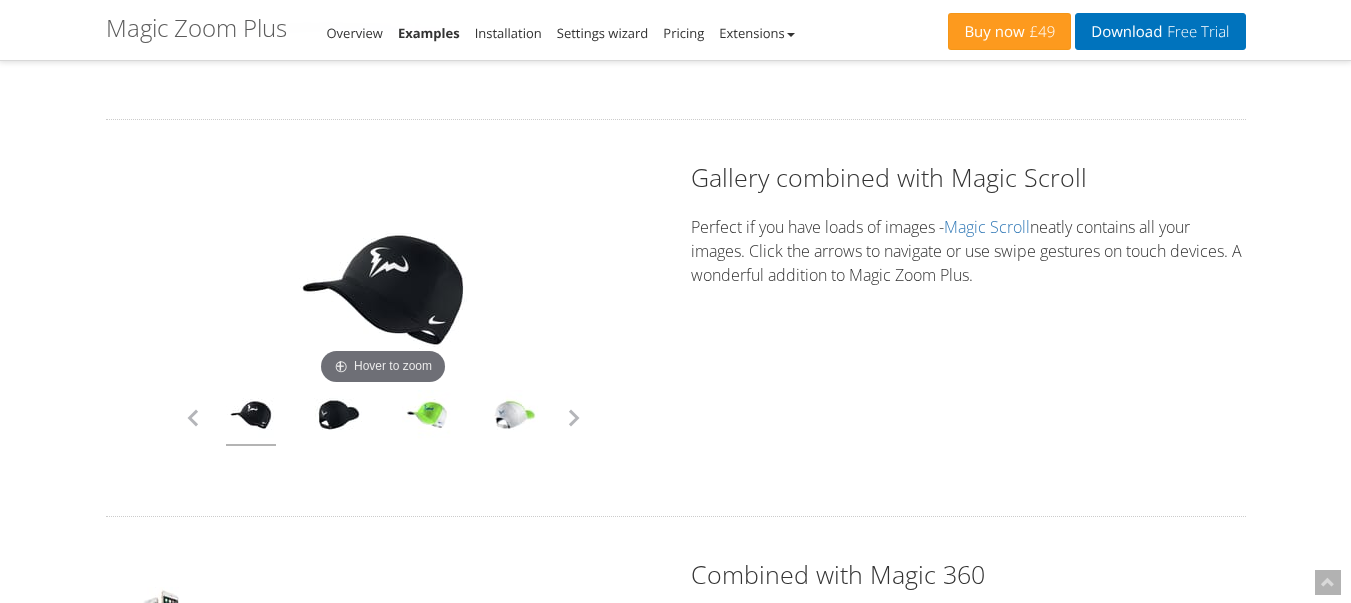 scroll, scrollTop: 5040, scrollLeft: 0, axis: vertical 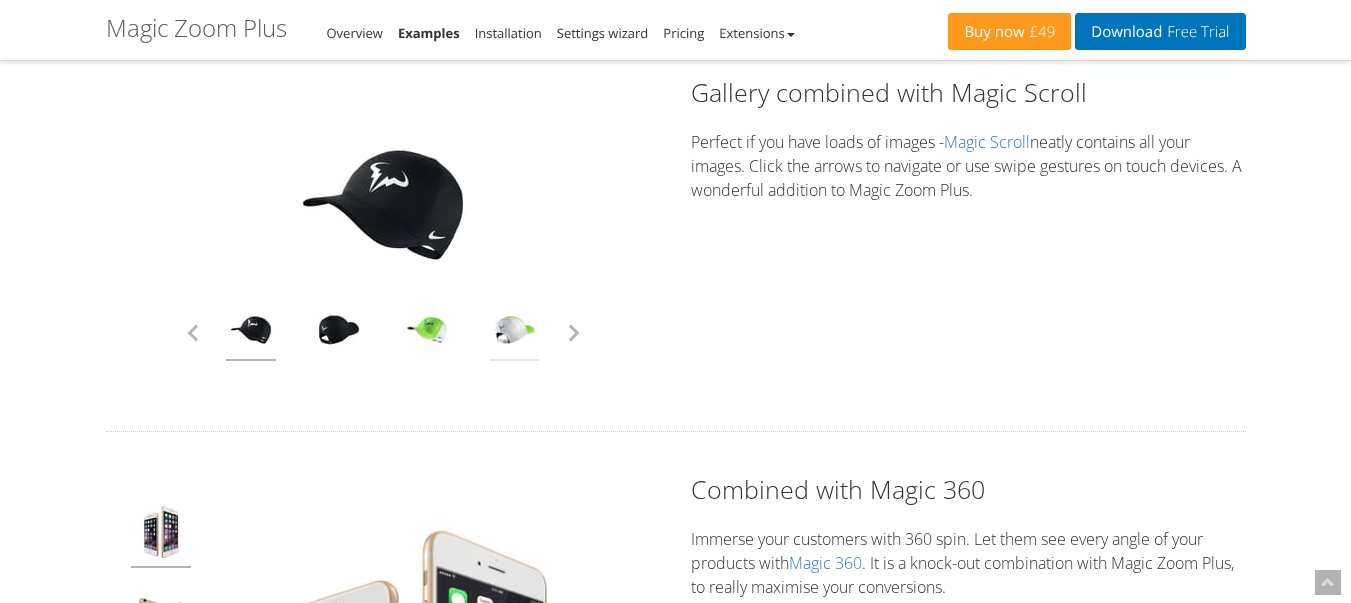 click at bounding box center (515, 333) 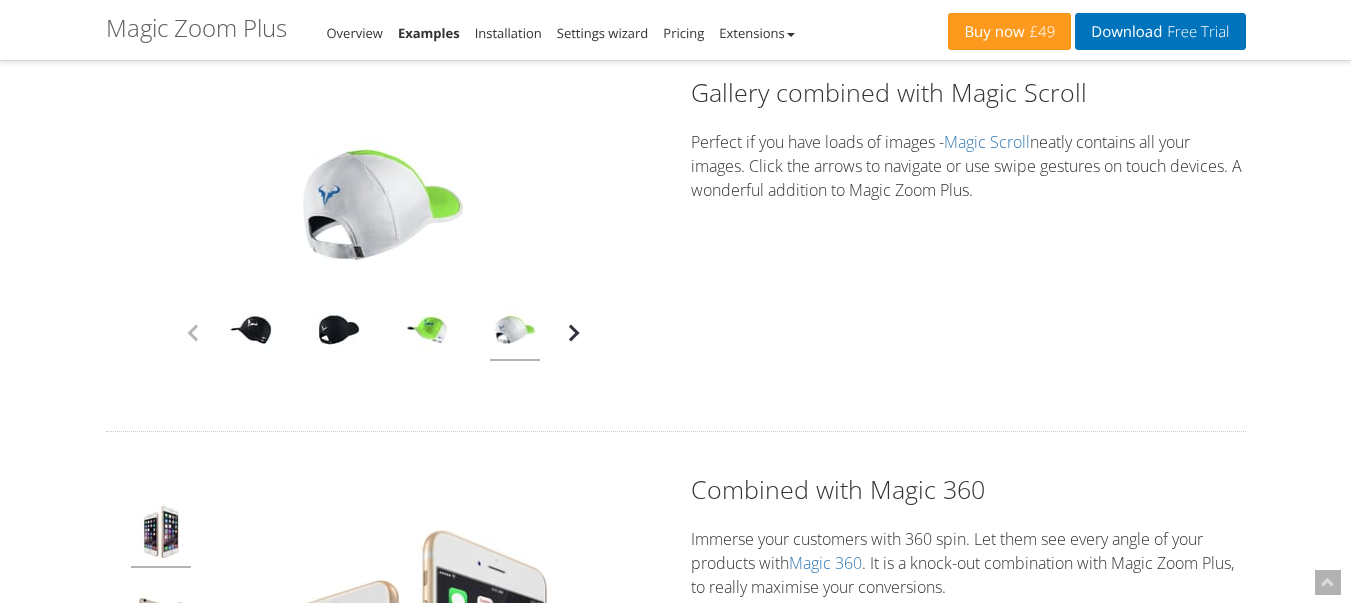 click at bounding box center [574, 333] 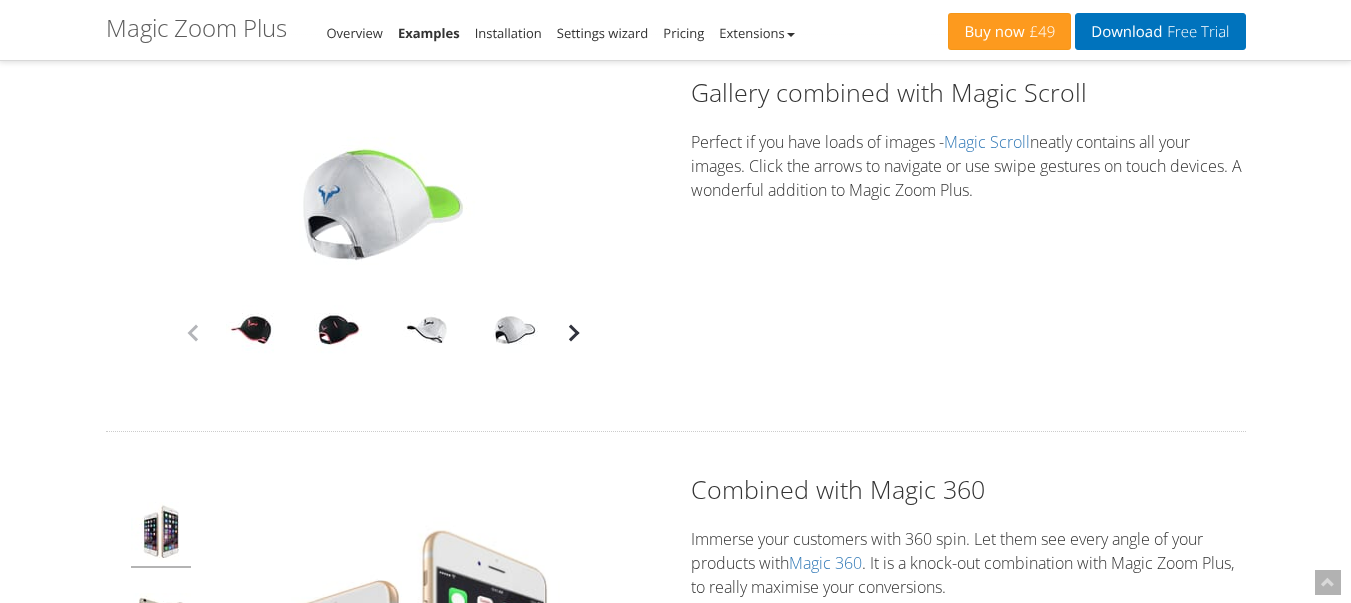 click at bounding box center (574, 333) 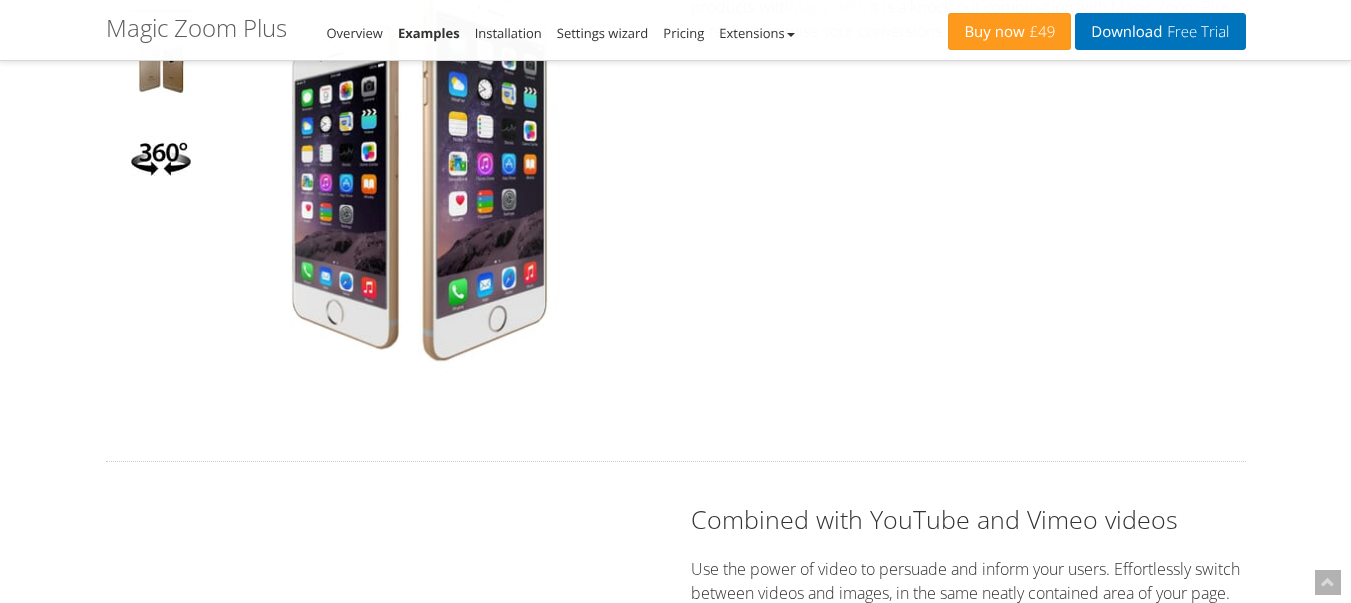 scroll, scrollTop: 5520, scrollLeft: 0, axis: vertical 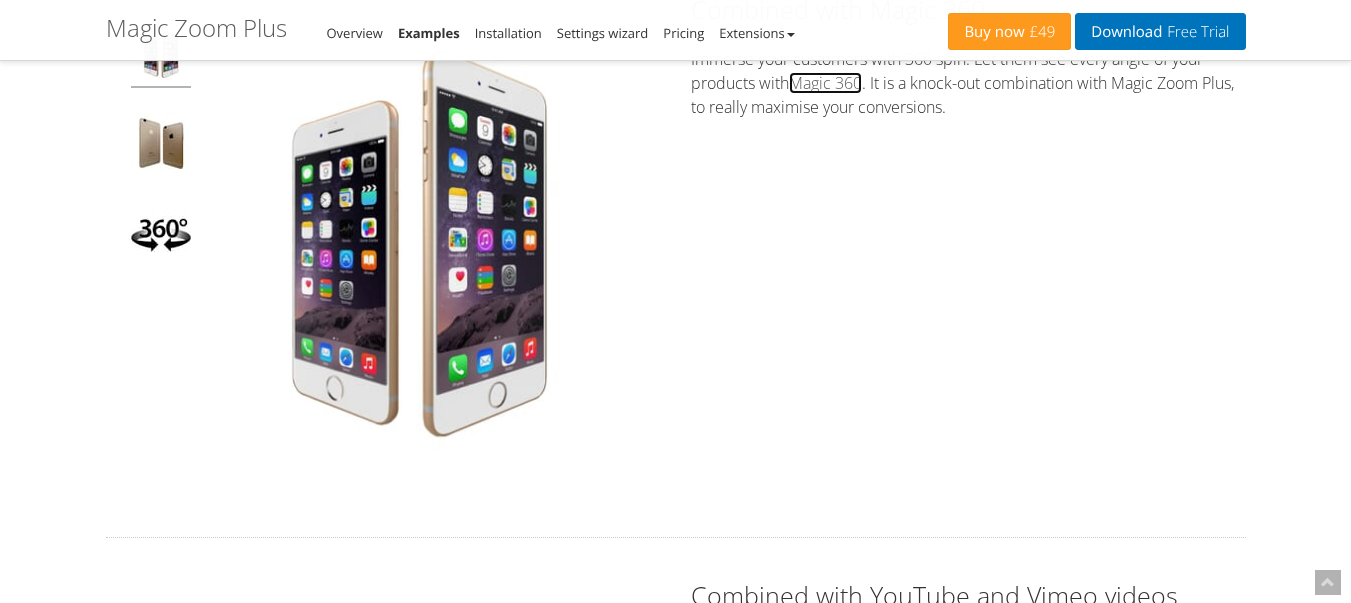 click on "Magic 360" at bounding box center (825, 83) 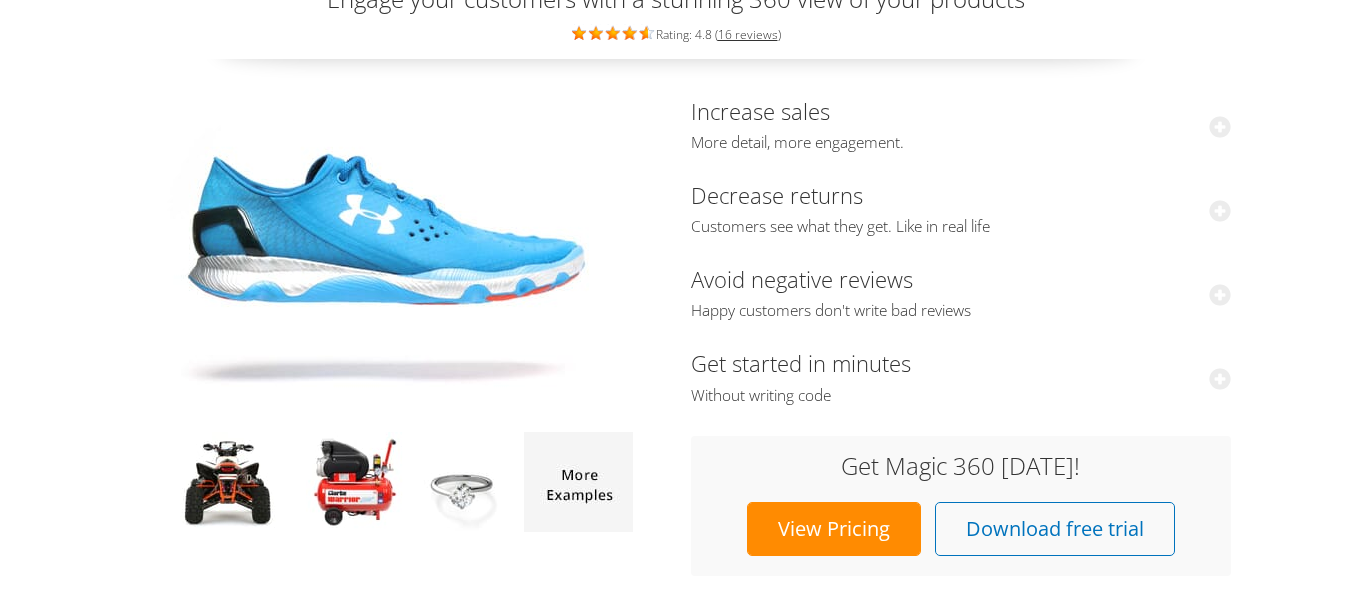 scroll, scrollTop: 240, scrollLeft: 0, axis: vertical 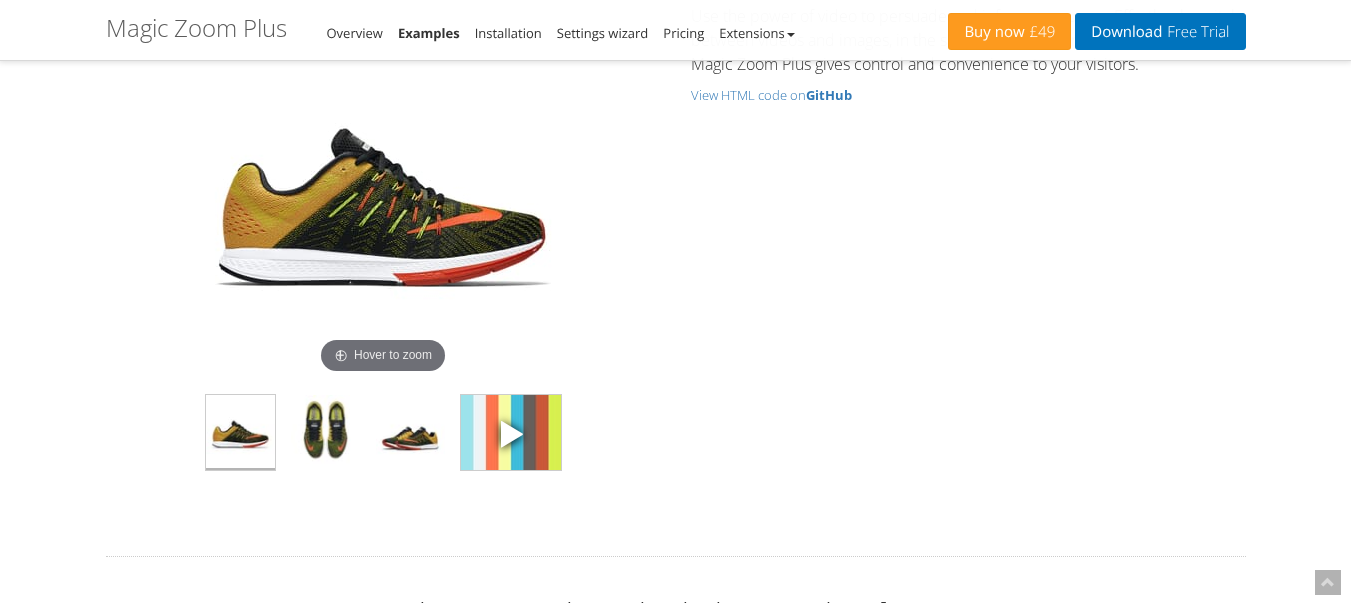 click at bounding box center [511, 433] 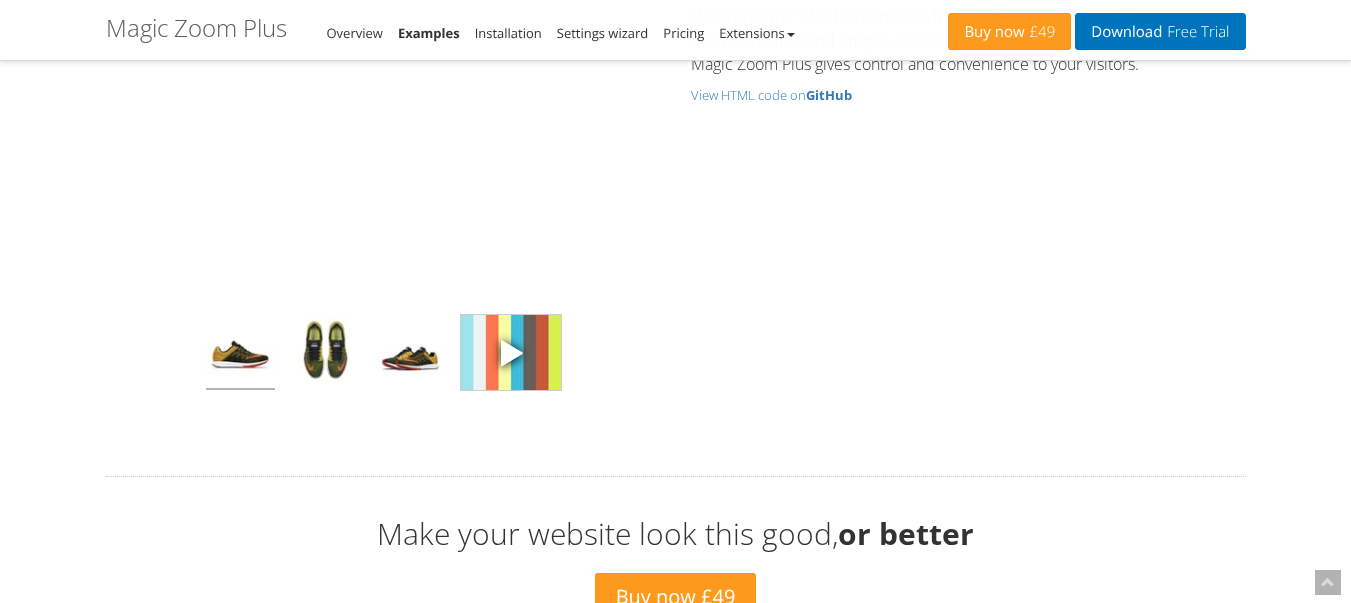 scroll, scrollTop: 6069, scrollLeft: 0, axis: vertical 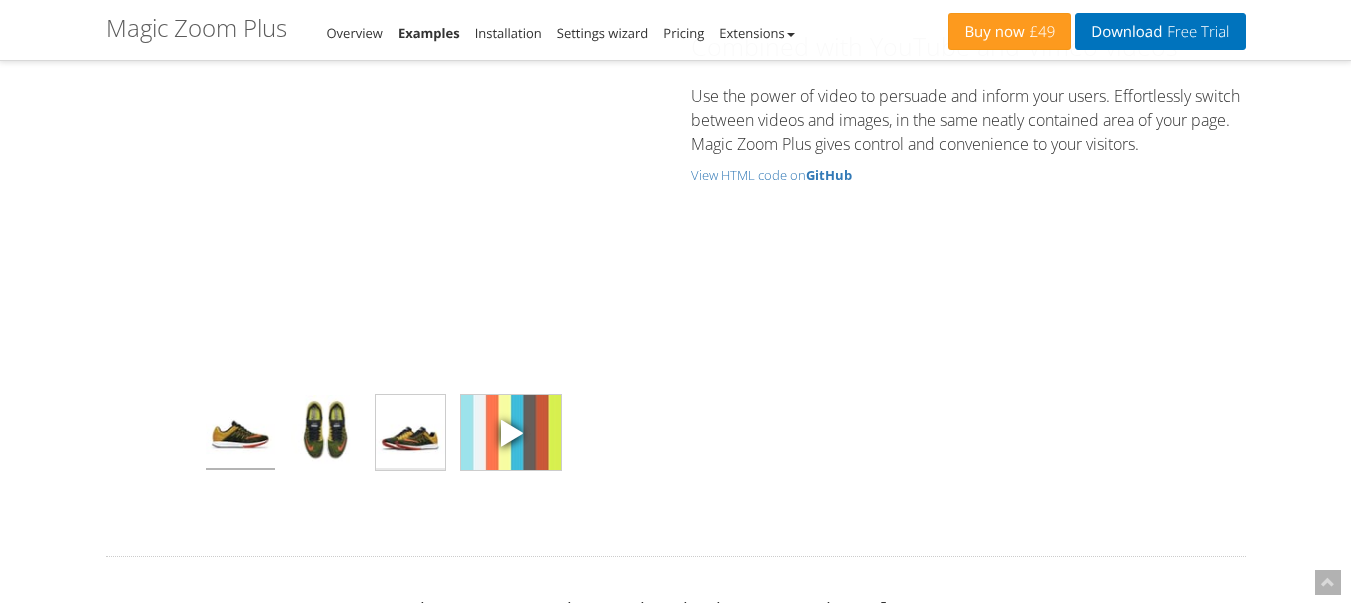 click at bounding box center (410, 432) 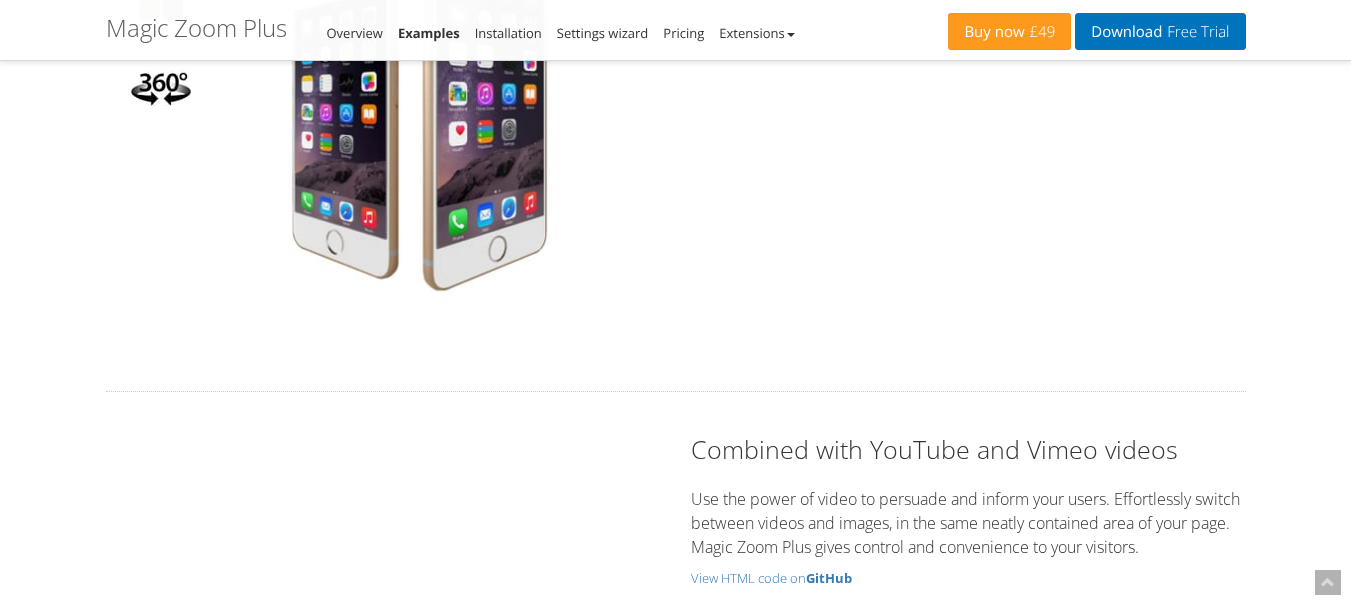 scroll, scrollTop: 5829, scrollLeft: 0, axis: vertical 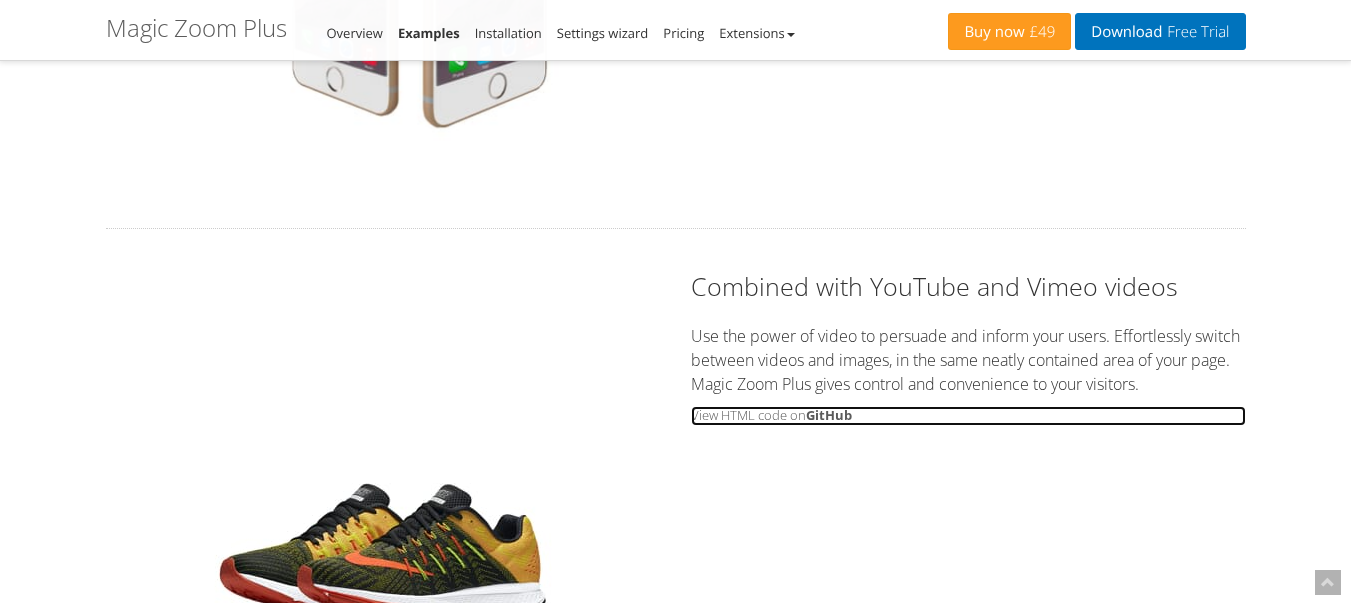 click on "GitHub" at bounding box center [829, 415] 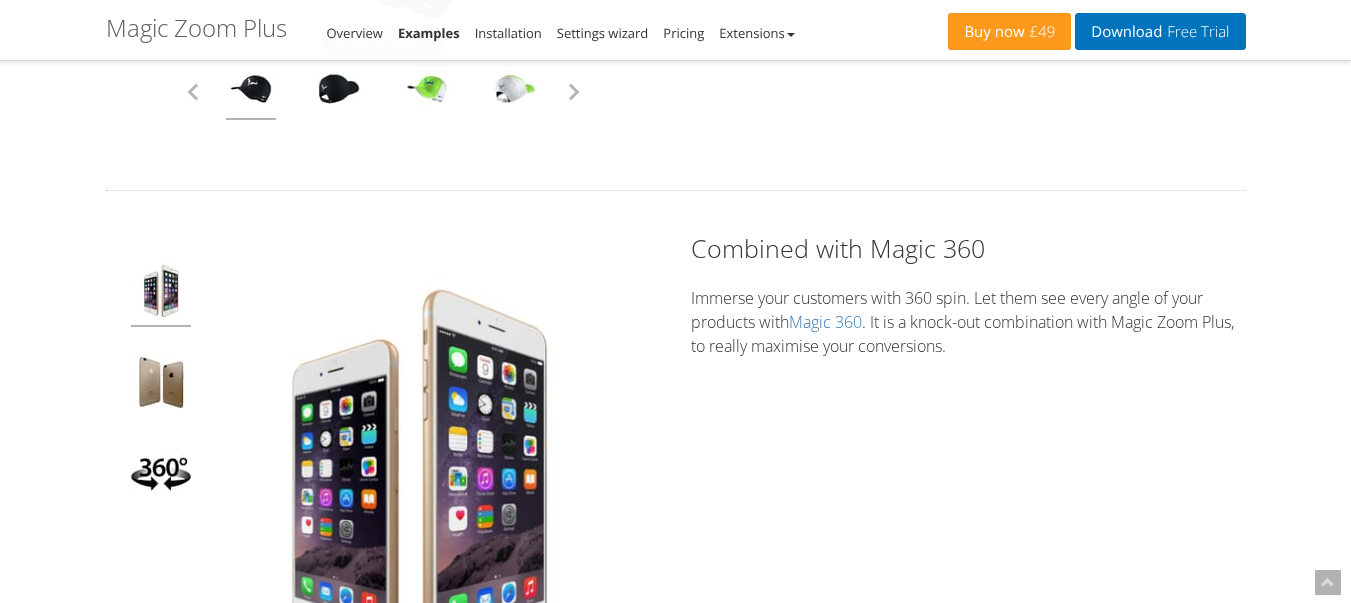 scroll, scrollTop: 5229, scrollLeft: 0, axis: vertical 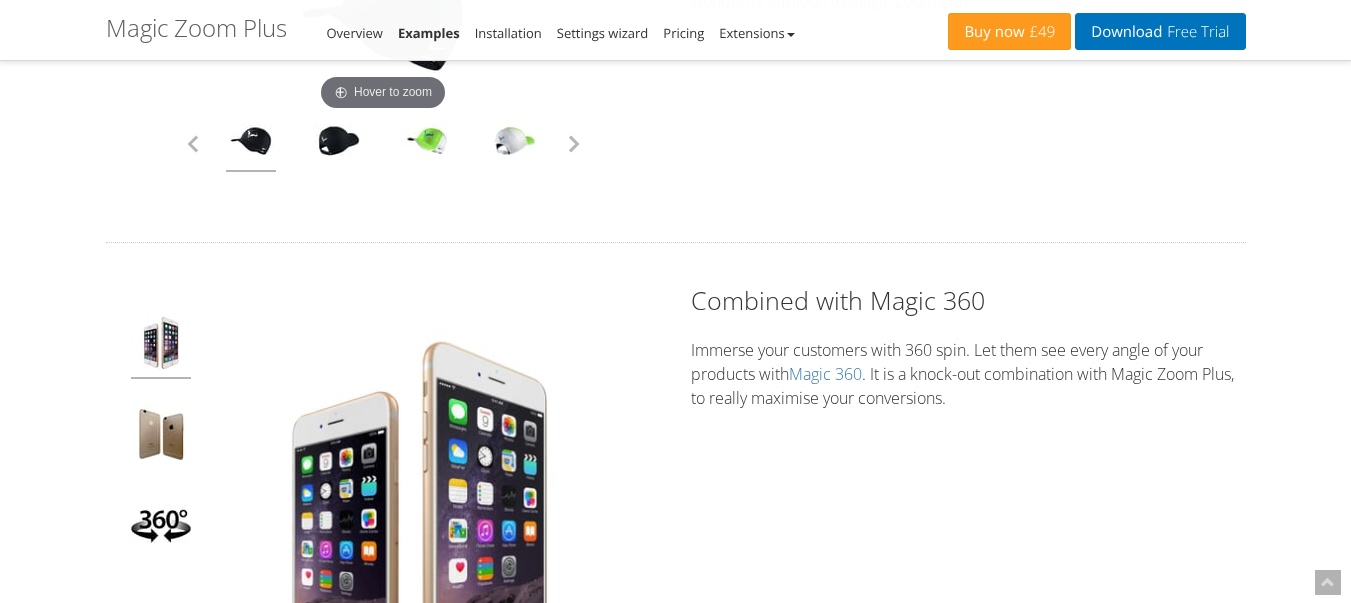 click on "Immerse your customers with 360 spin. Let them see every angle of your products with  Magic 360 . It is a knock-out combination with Magic Zoom Plus, to really maximise your conversions." at bounding box center (968, 374) 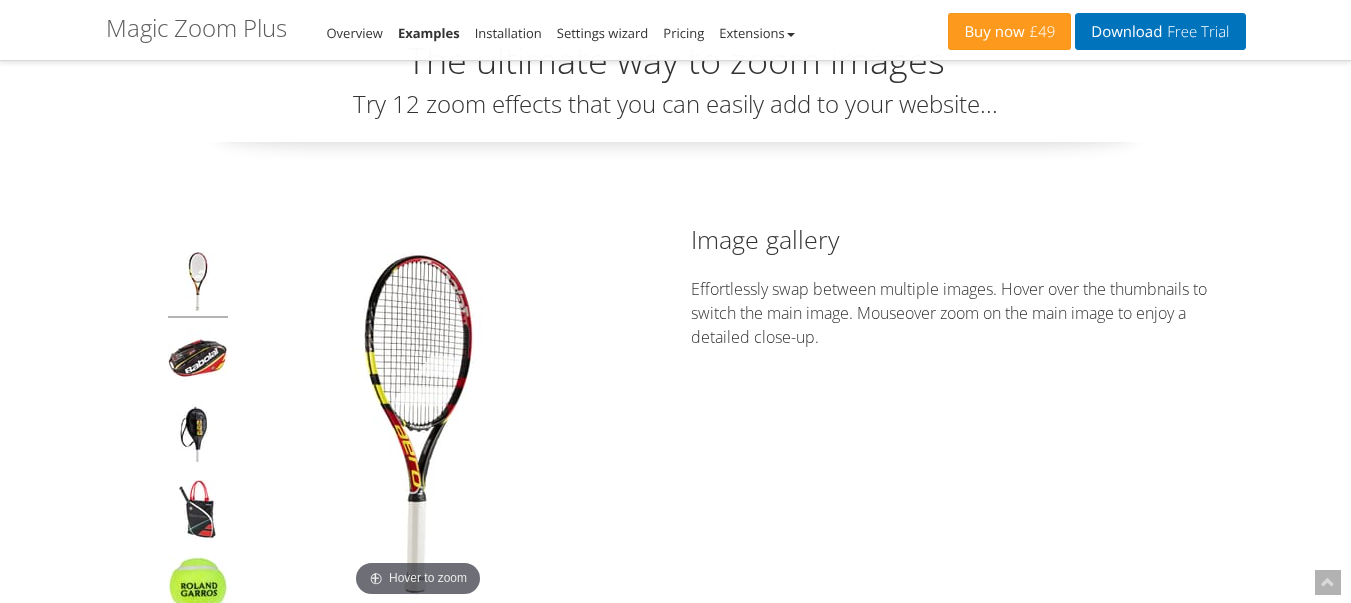 scroll, scrollTop: 69, scrollLeft: 0, axis: vertical 